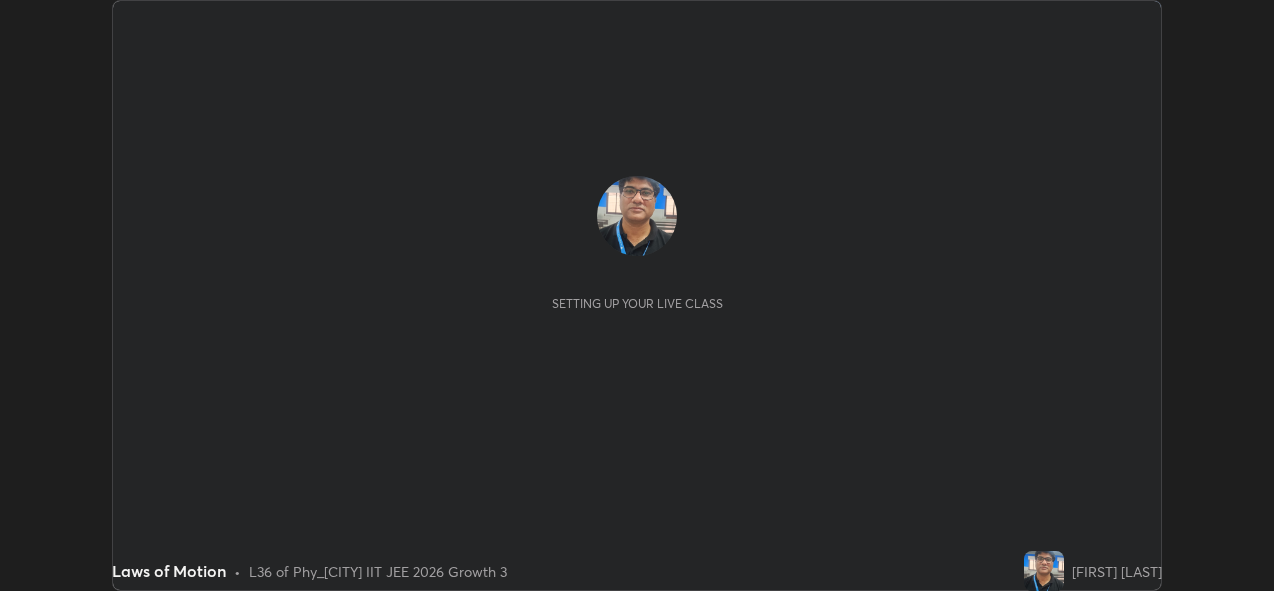 scroll, scrollTop: 0, scrollLeft: 0, axis: both 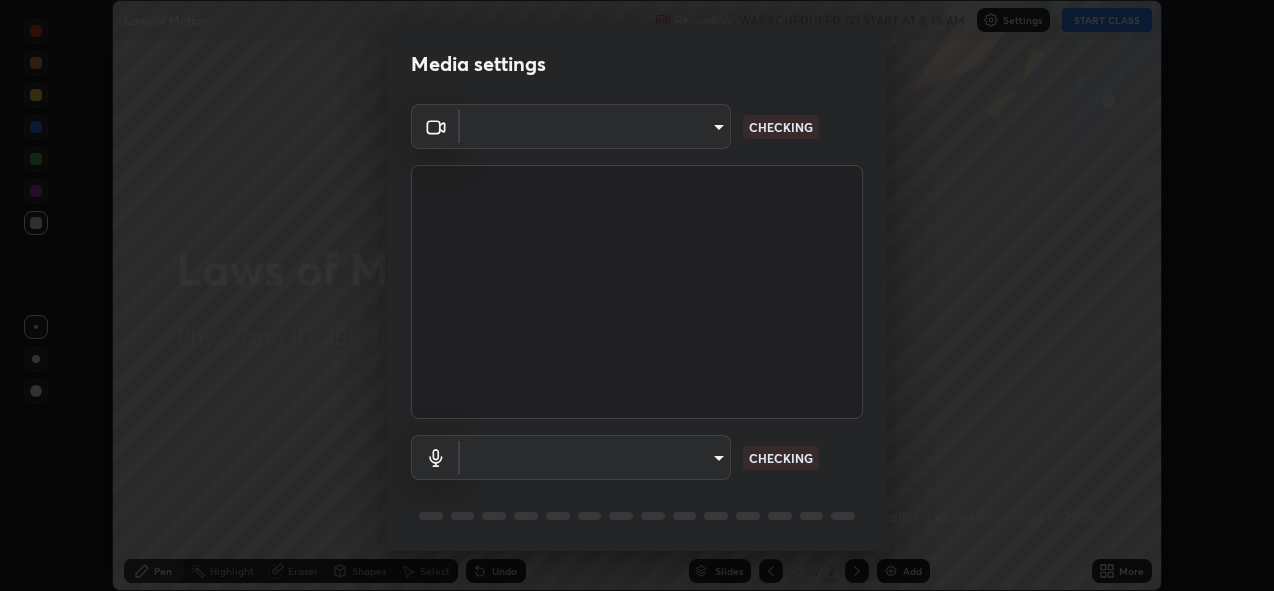 type on "a160d1f8b9ea6b96284e5021699d908bde422b674241d301862b99b2bba0666c" 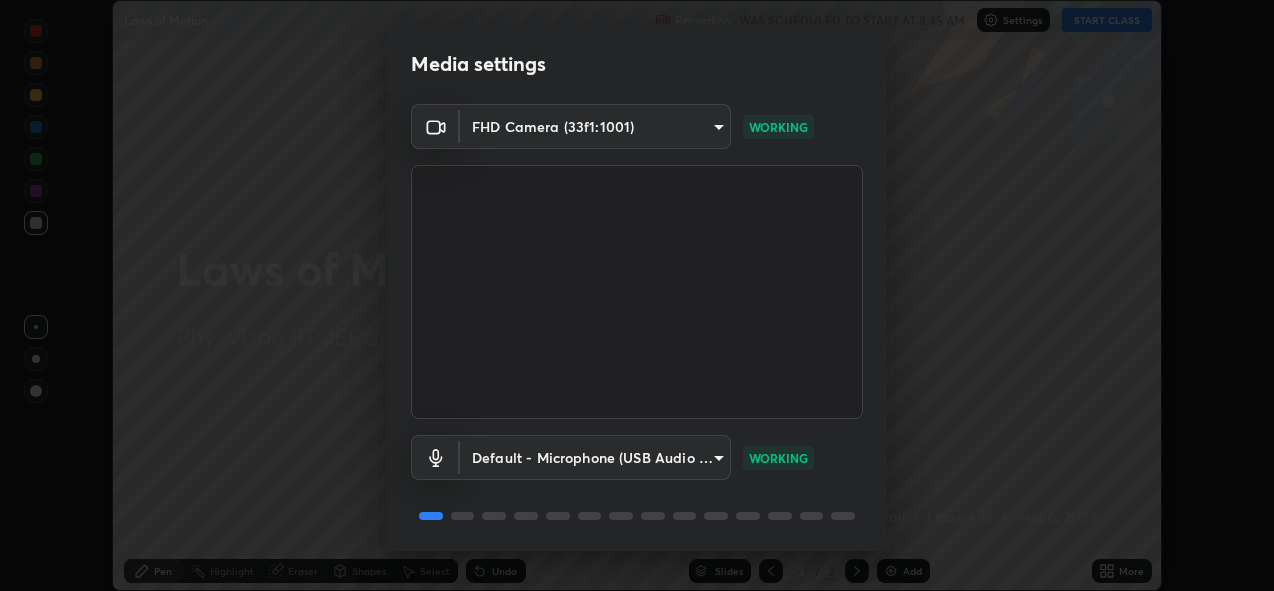 scroll, scrollTop: 65, scrollLeft: 0, axis: vertical 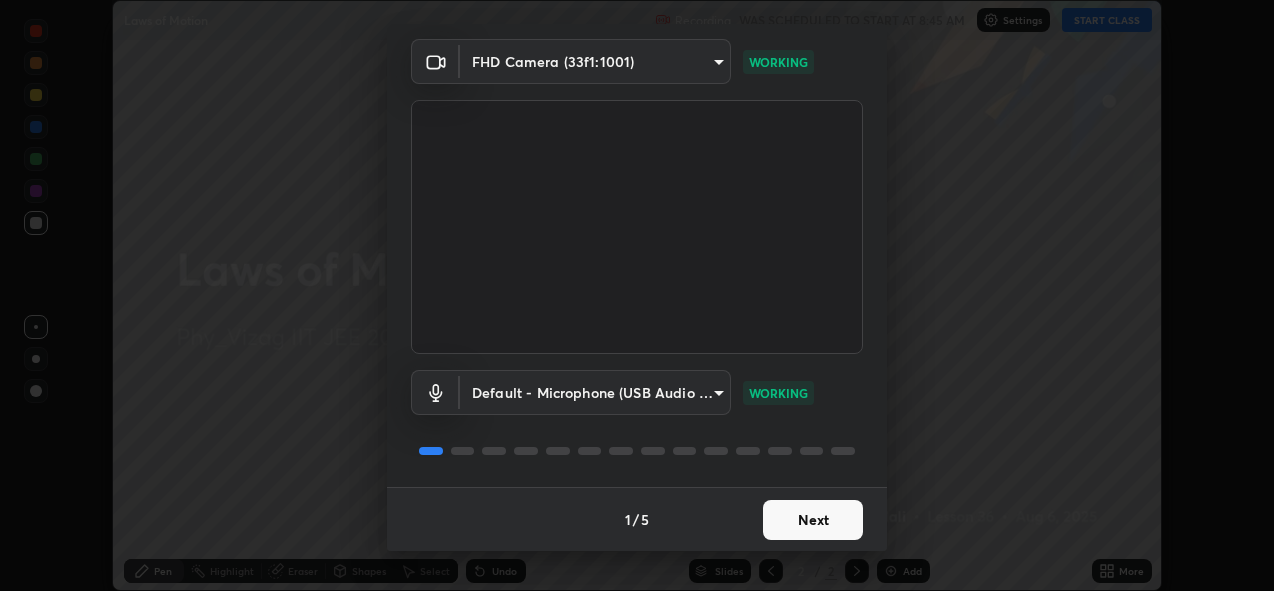 click on "Next" at bounding box center (813, 520) 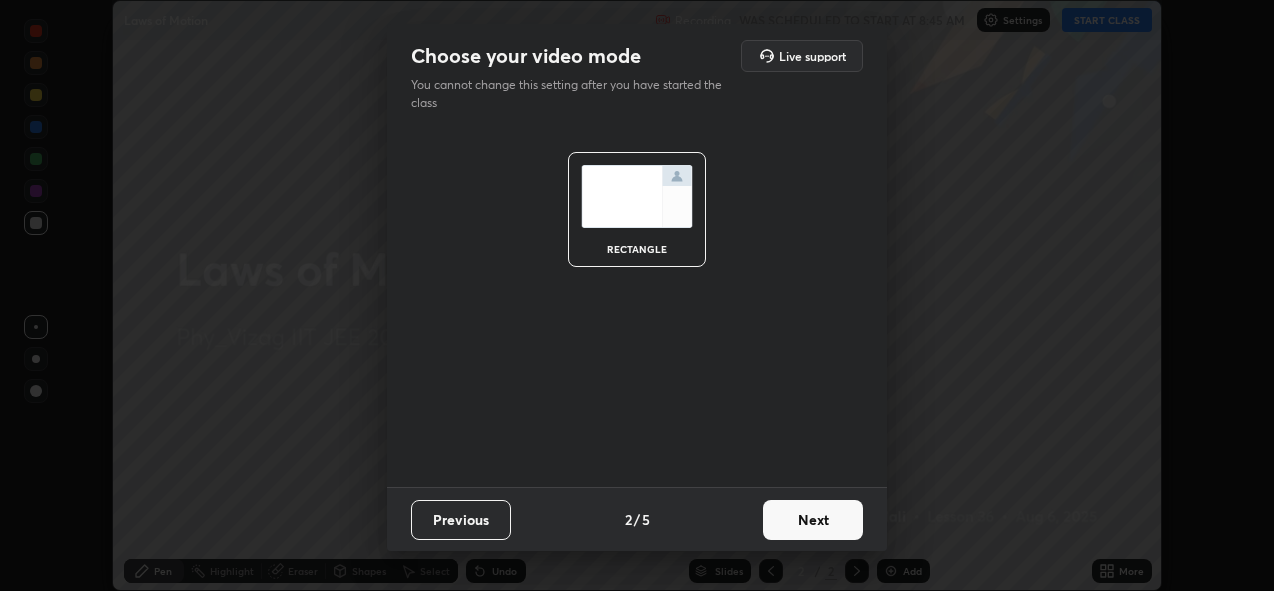 scroll, scrollTop: 0, scrollLeft: 0, axis: both 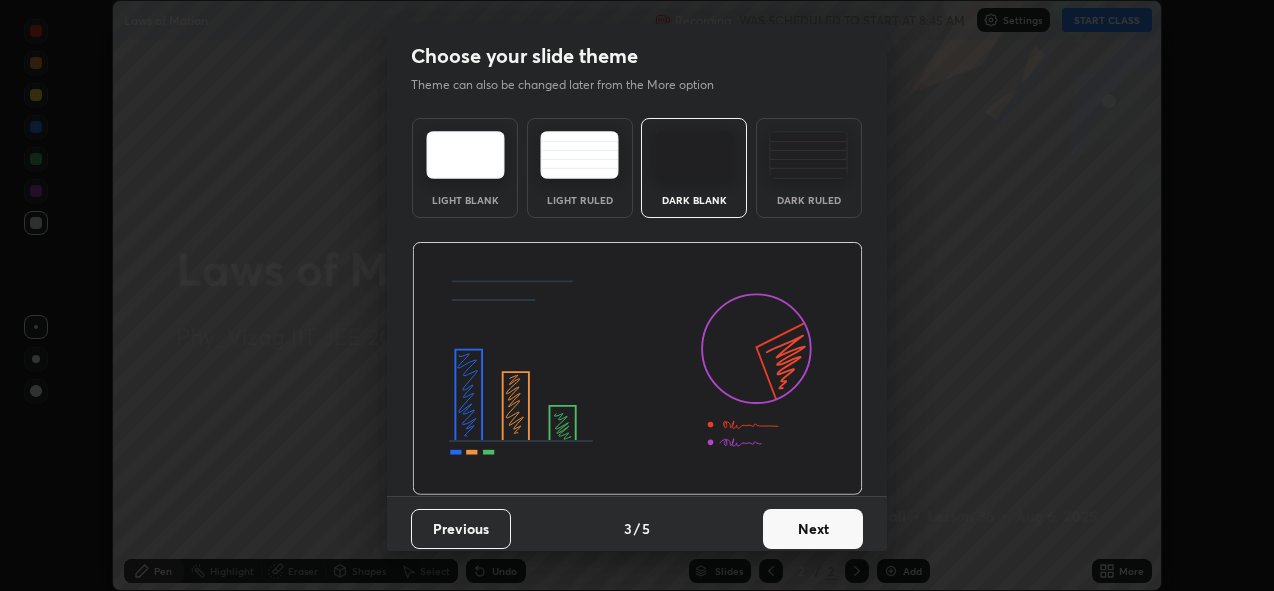 click on "Next" at bounding box center (813, 529) 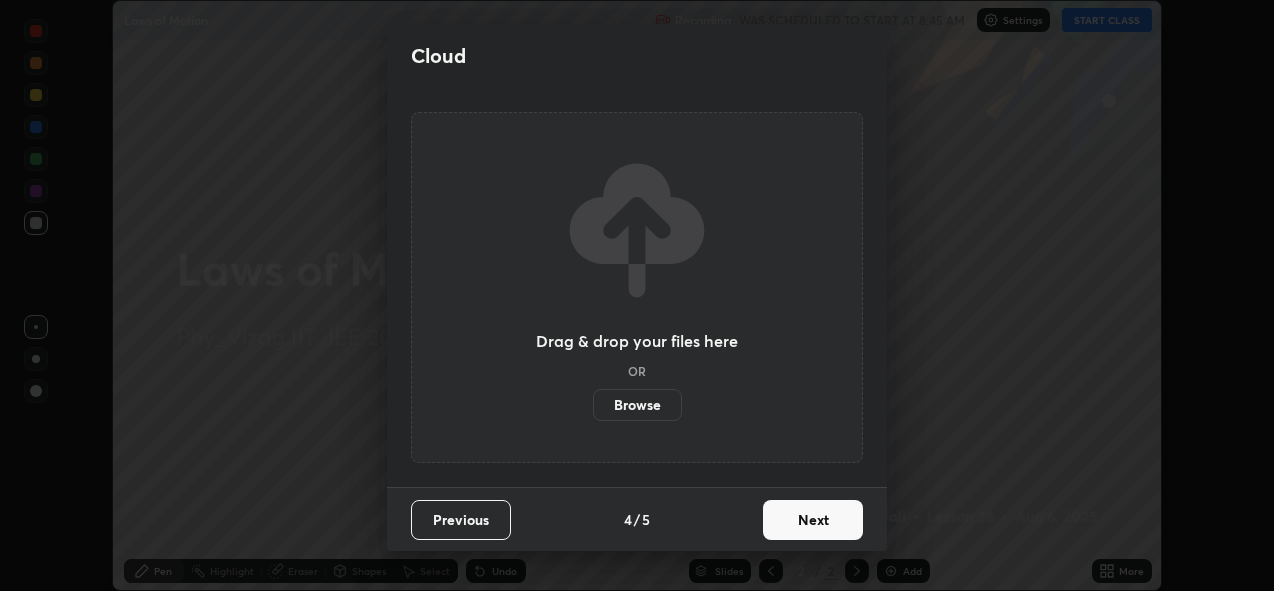click on "Next" at bounding box center (813, 520) 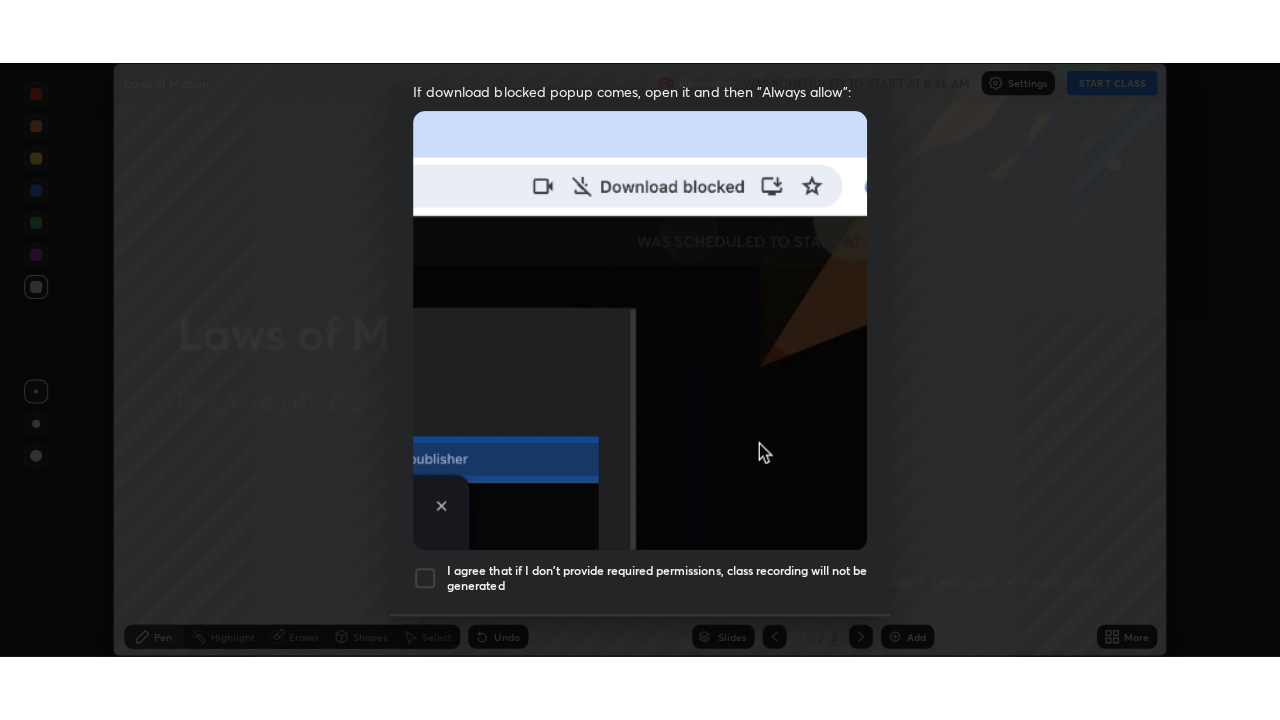 scroll, scrollTop: 473, scrollLeft: 0, axis: vertical 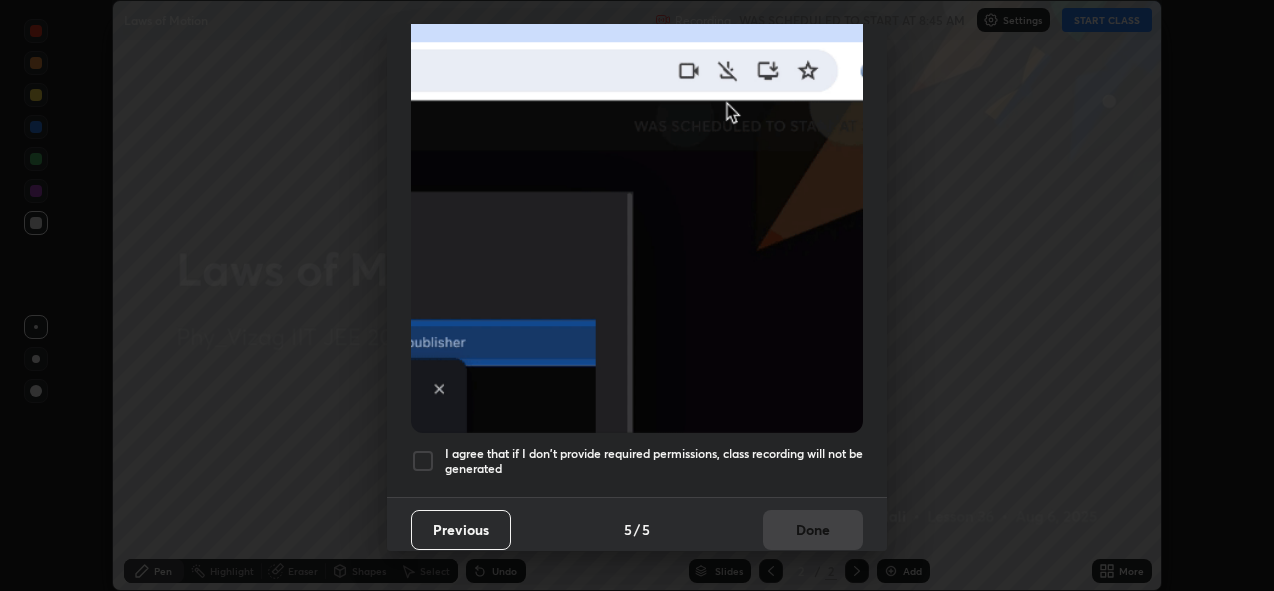 click at bounding box center (423, 461) 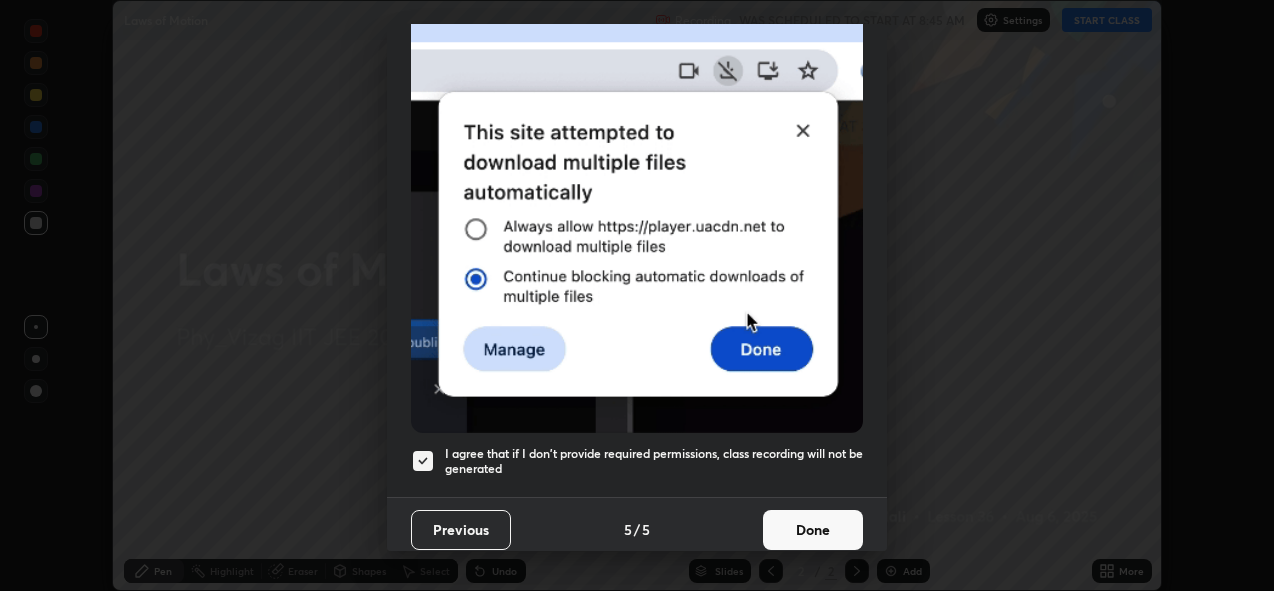 click on "Done" at bounding box center [813, 530] 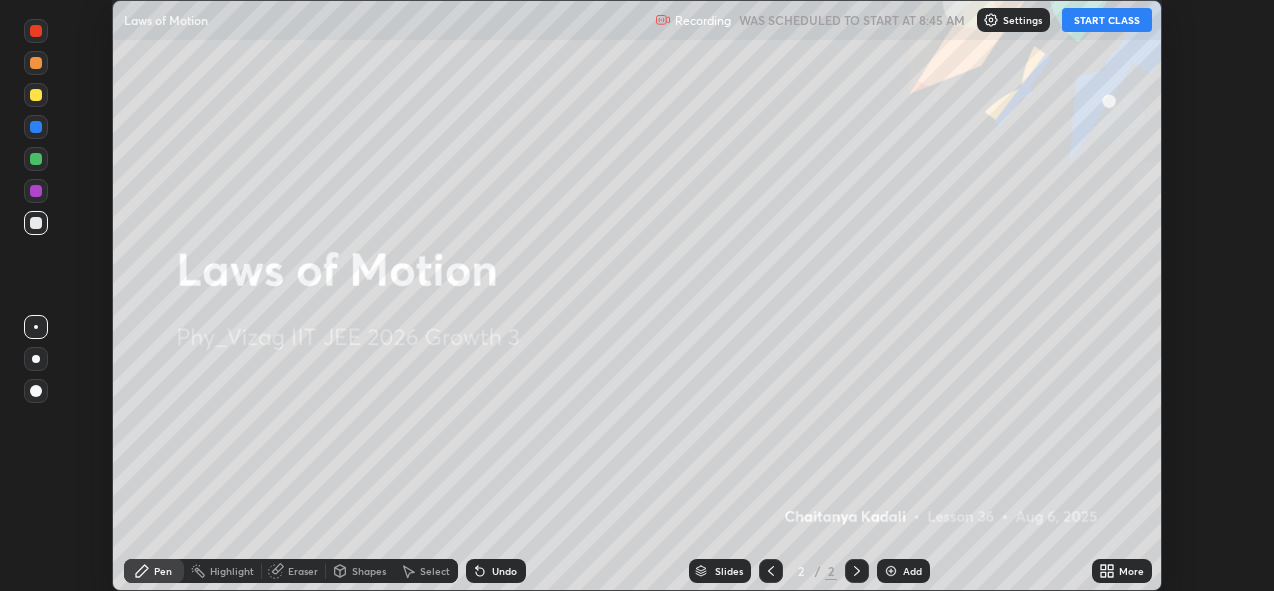 click on "START CLASS" at bounding box center (1107, 20) 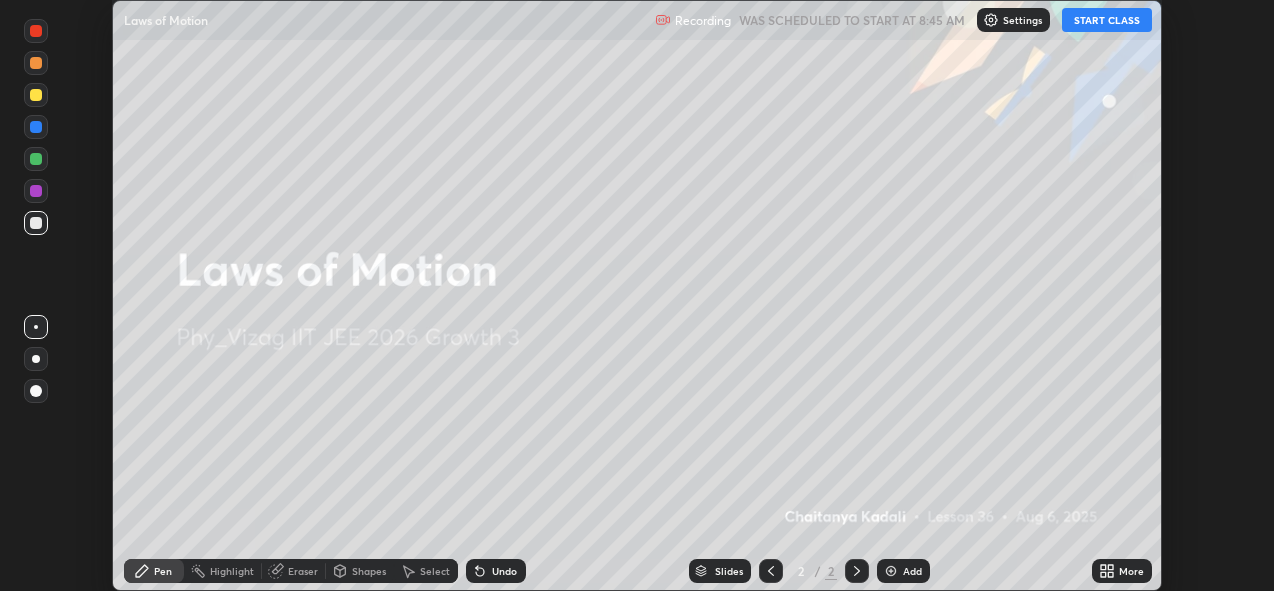 click 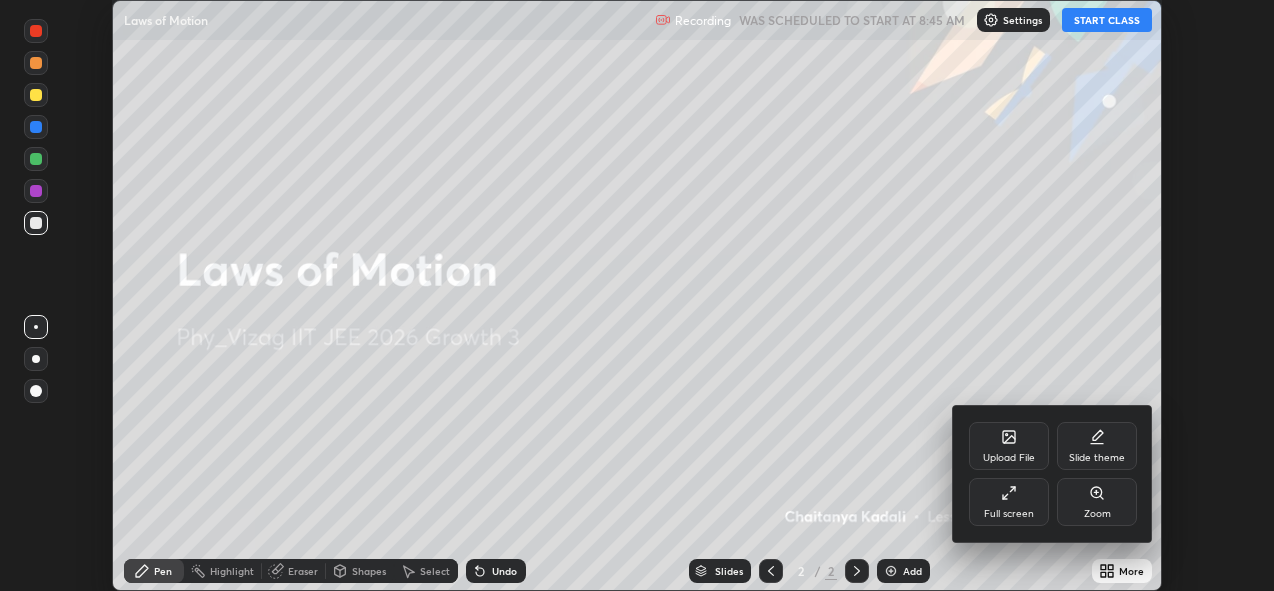 click on "Full screen" at bounding box center (1009, 502) 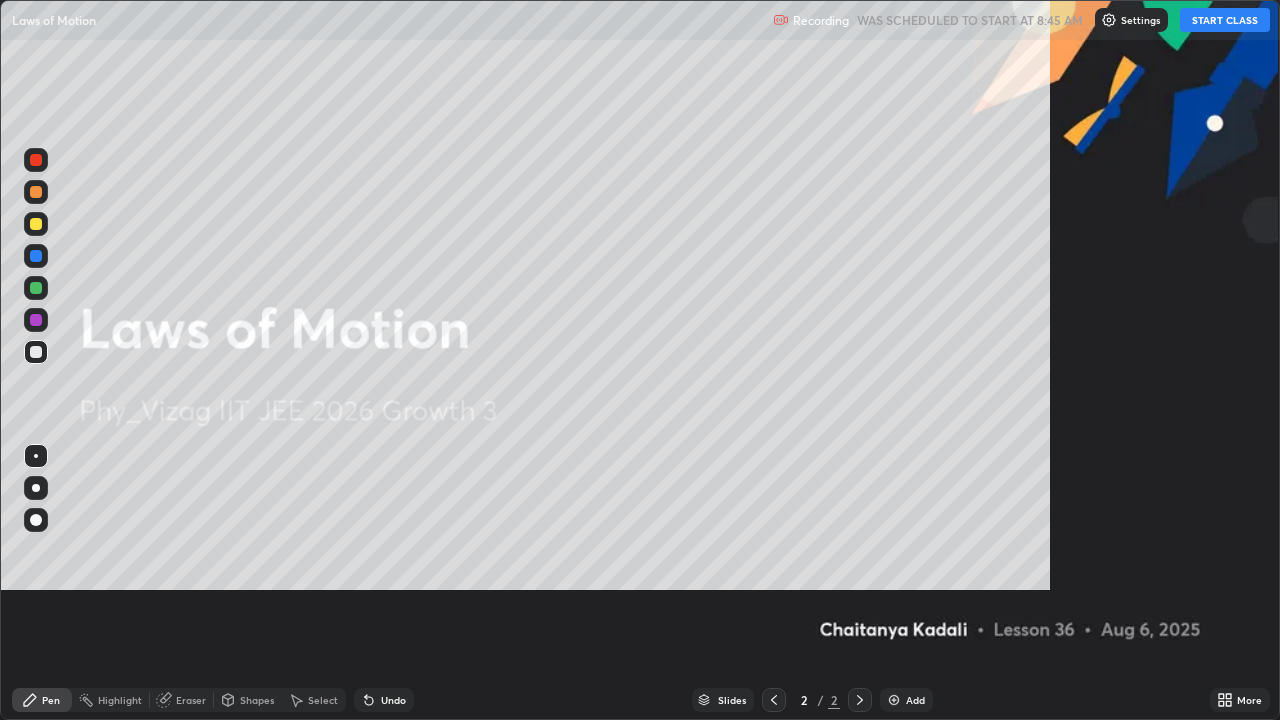 scroll, scrollTop: 99280, scrollLeft: 98720, axis: both 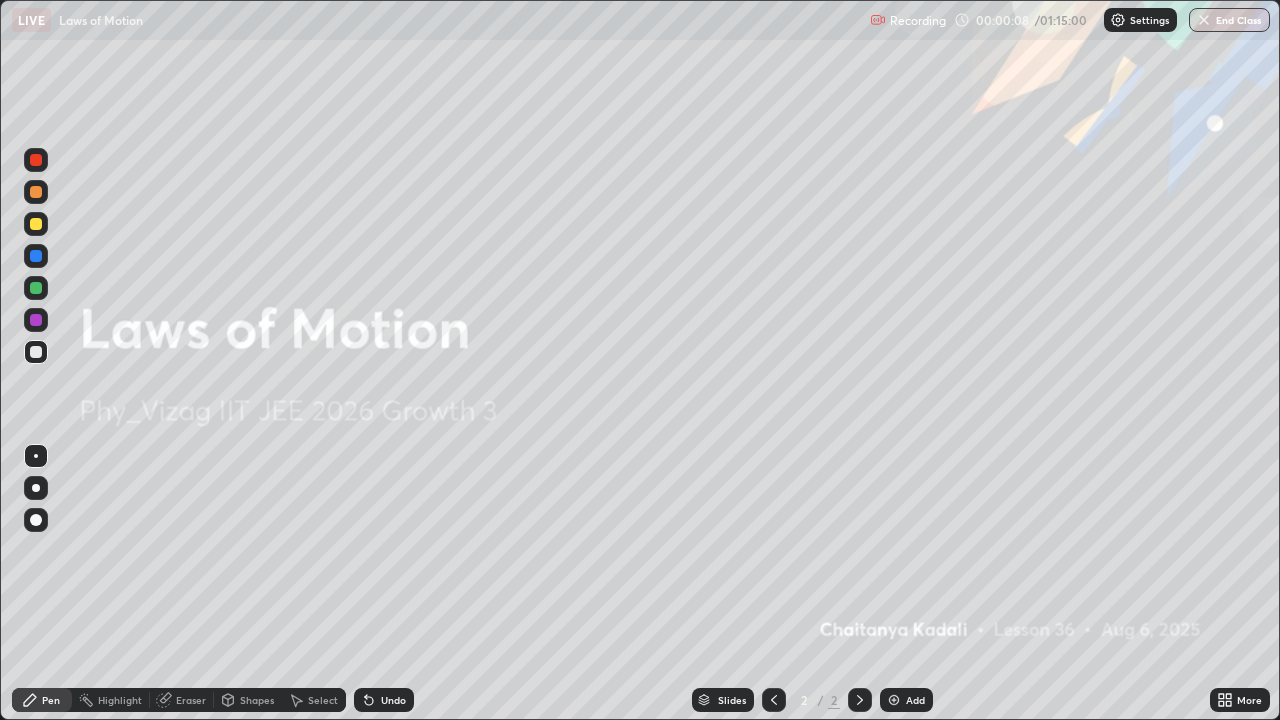click on "Add" at bounding box center (906, 700) 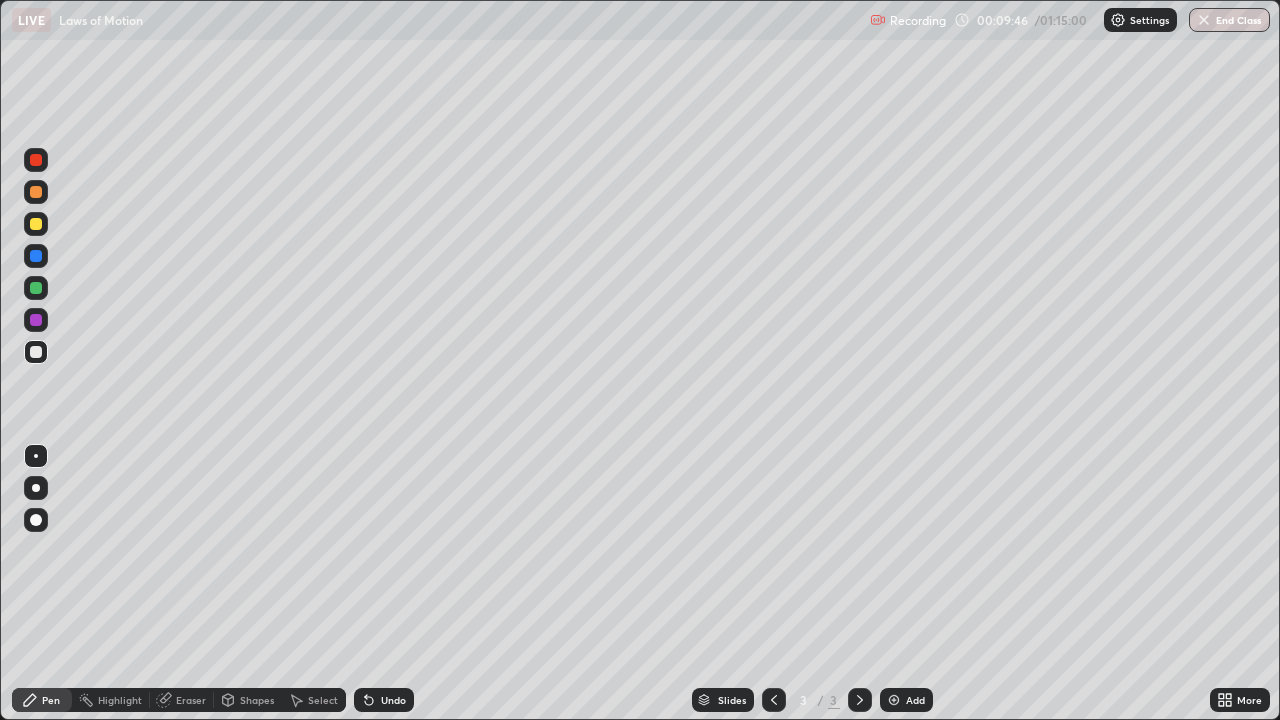 click at bounding box center (36, 352) 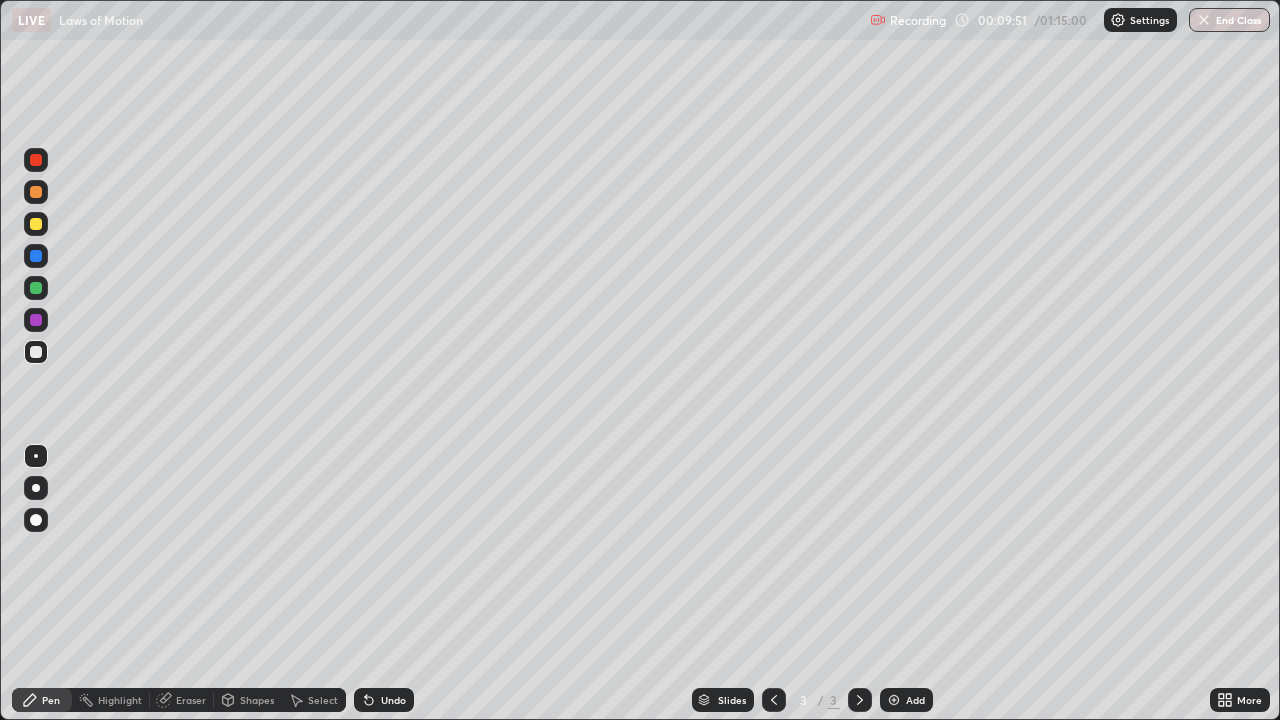 click on "Undo" at bounding box center [393, 700] 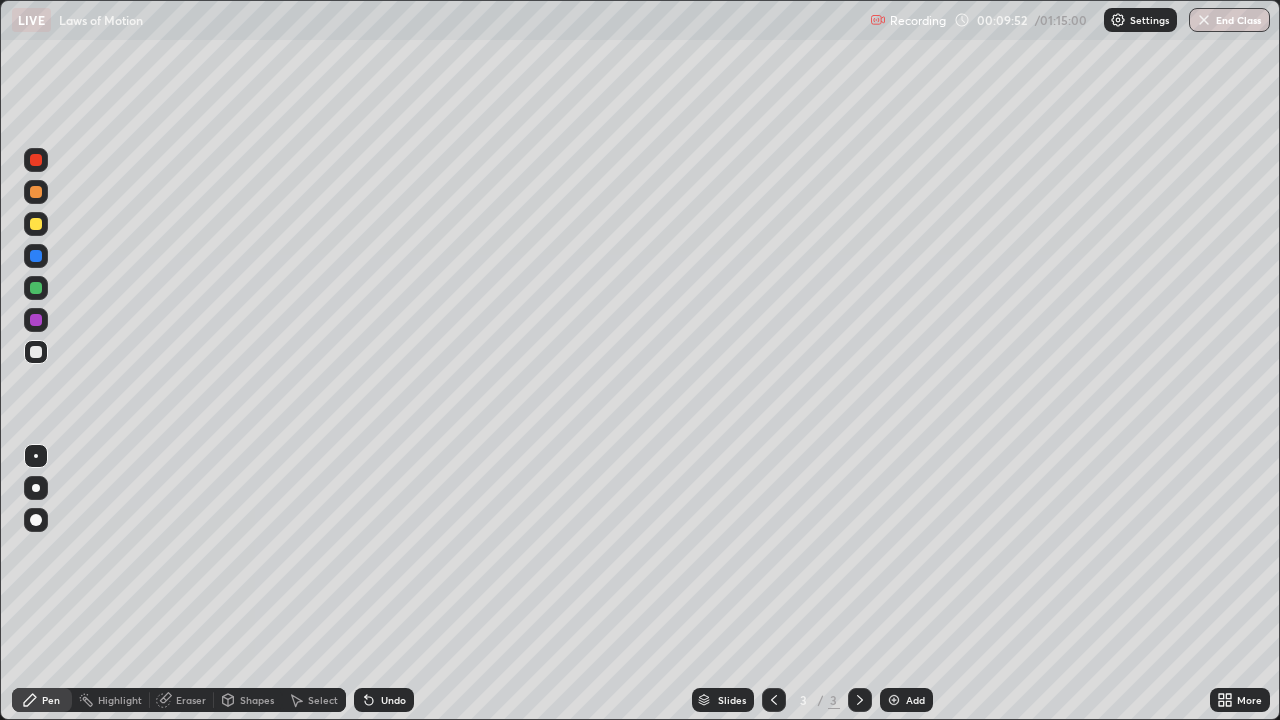 click at bounding box center [36, 520] 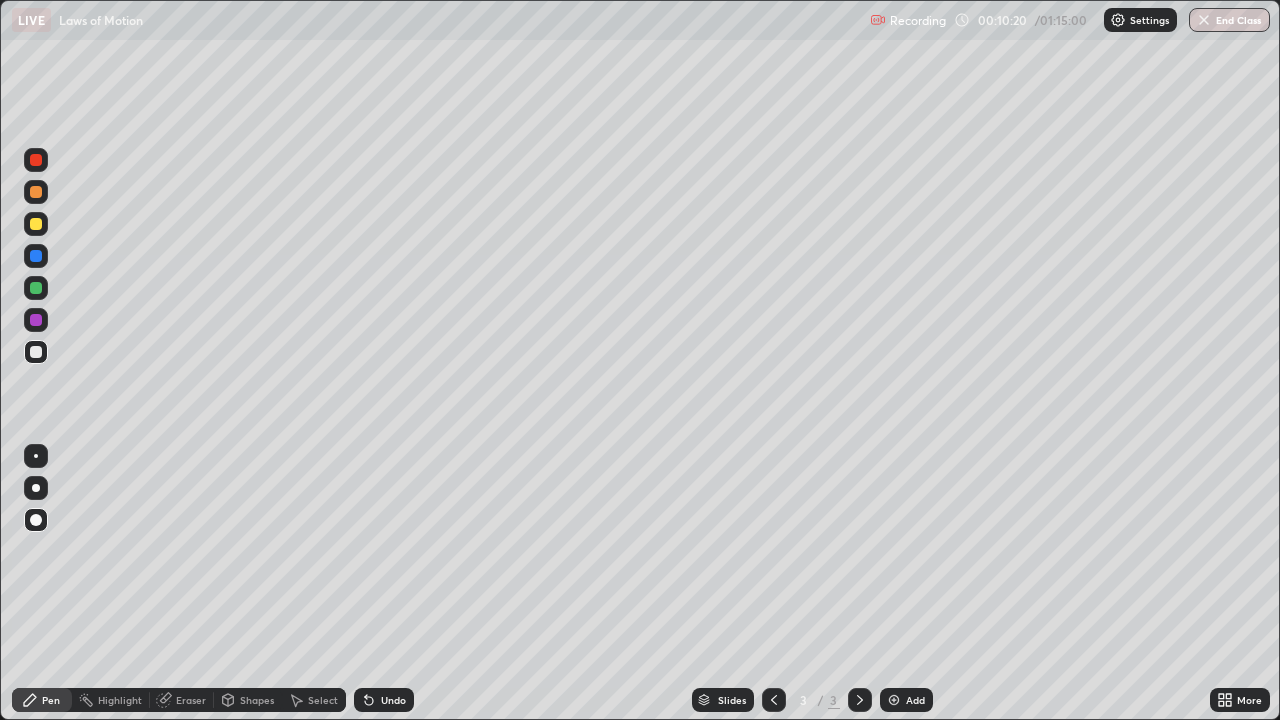 click on "Undo" at bounding box center [393, 700] 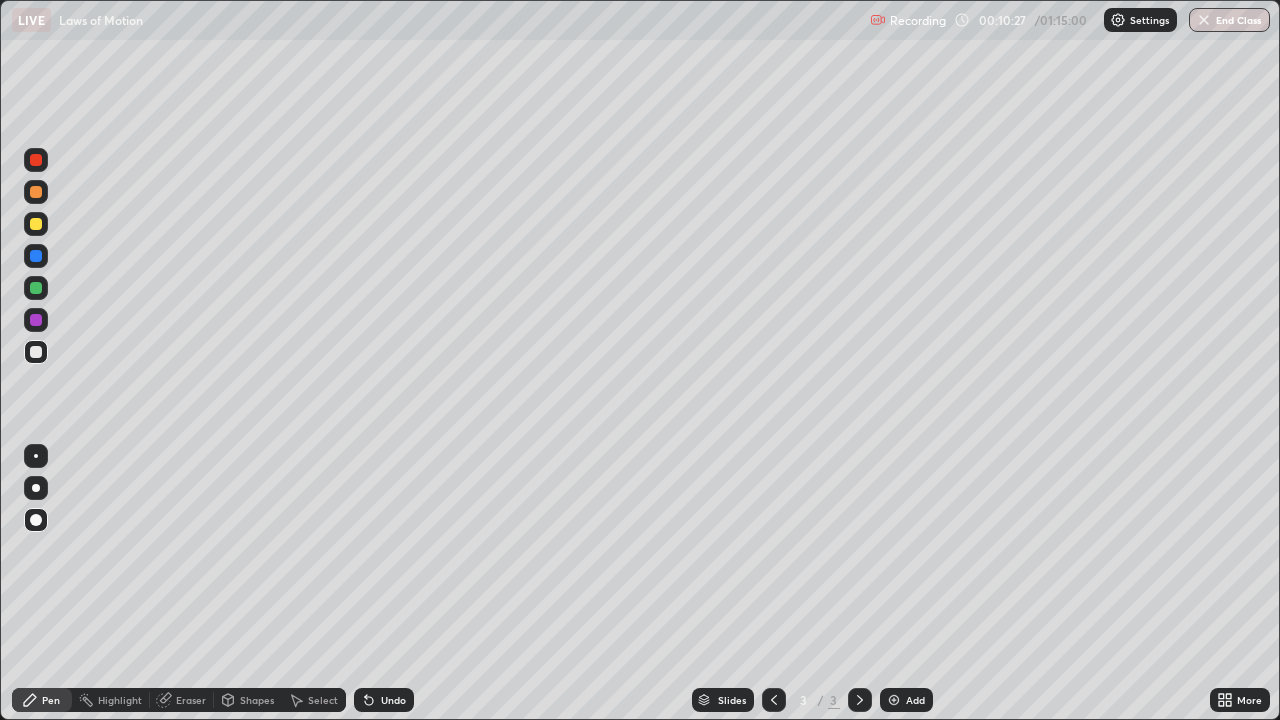 click at bounding box center [36, 320] 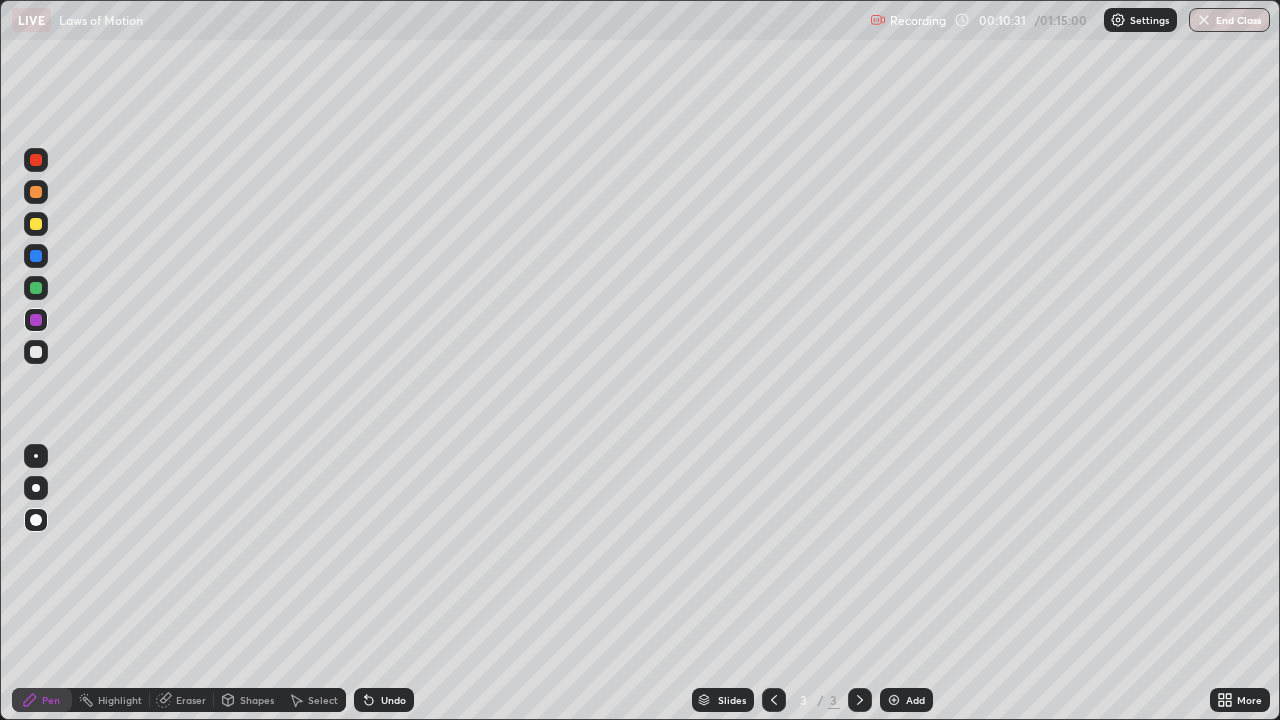 click at bounding box center [36, 192] 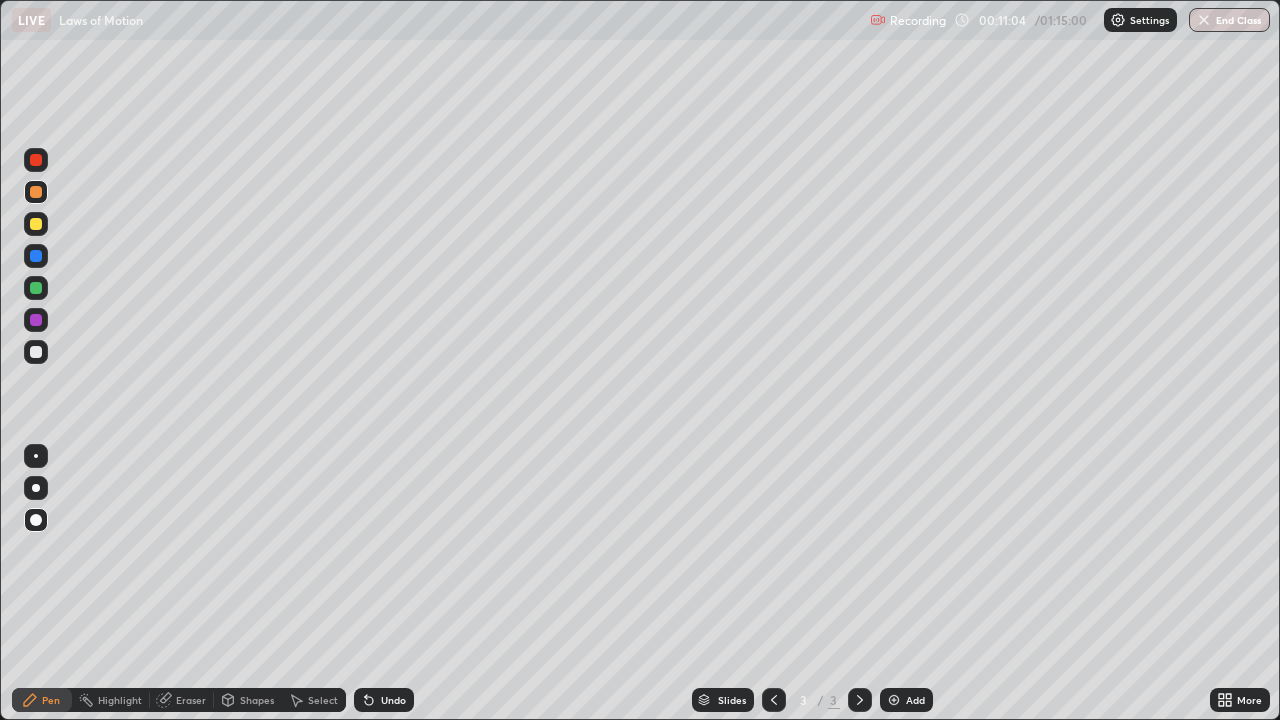 click at bounding box center [36, 352] 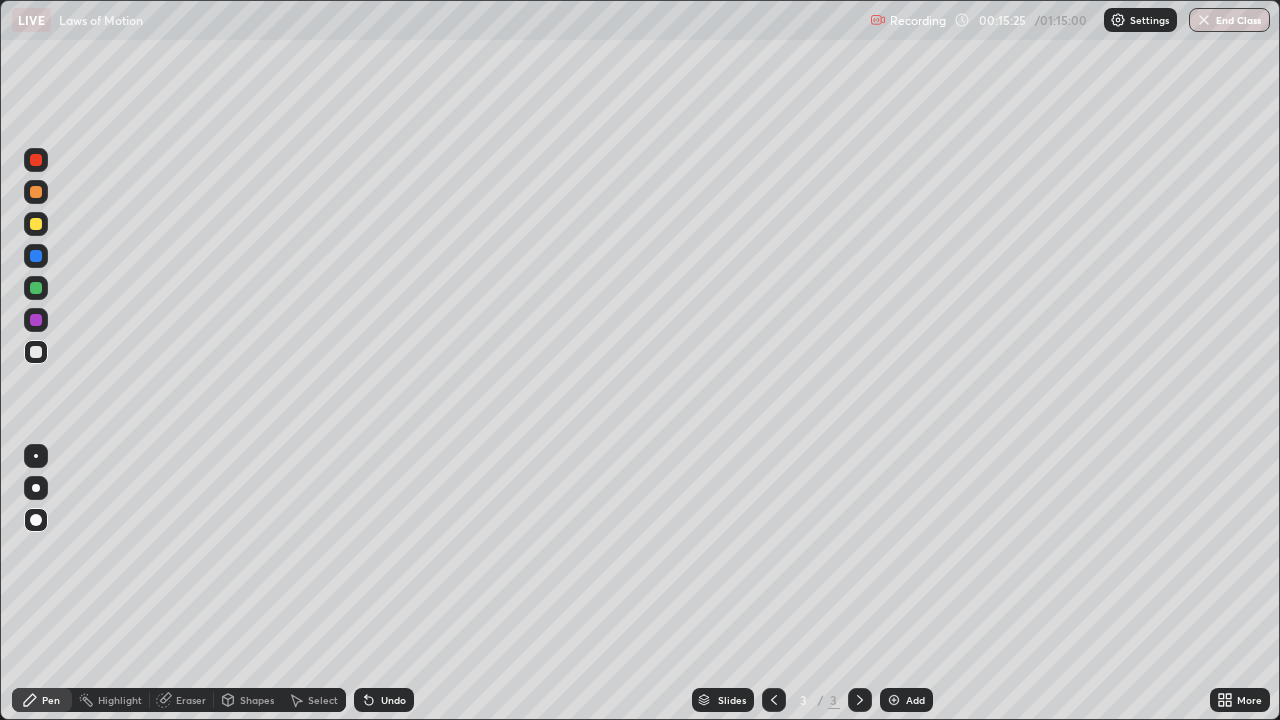 click on "Eraser" at bounding box center [191, 700] 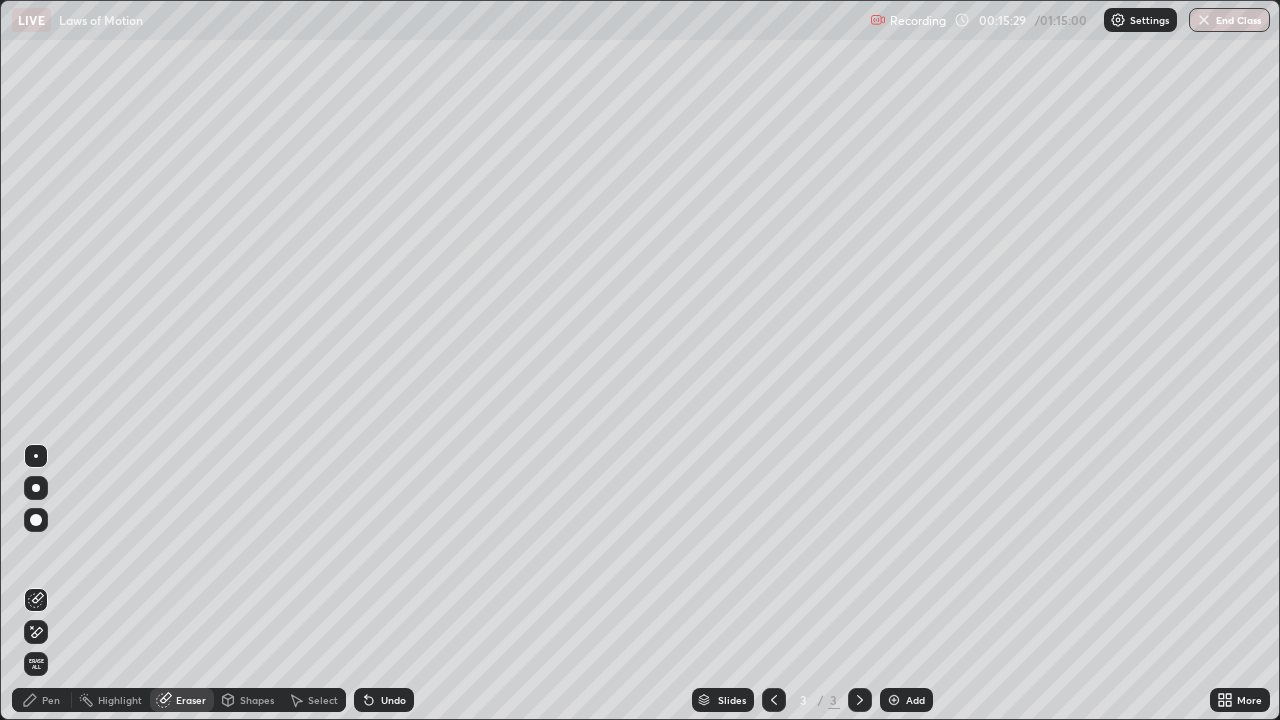click on "Pen" at bounding box center (51, 700) 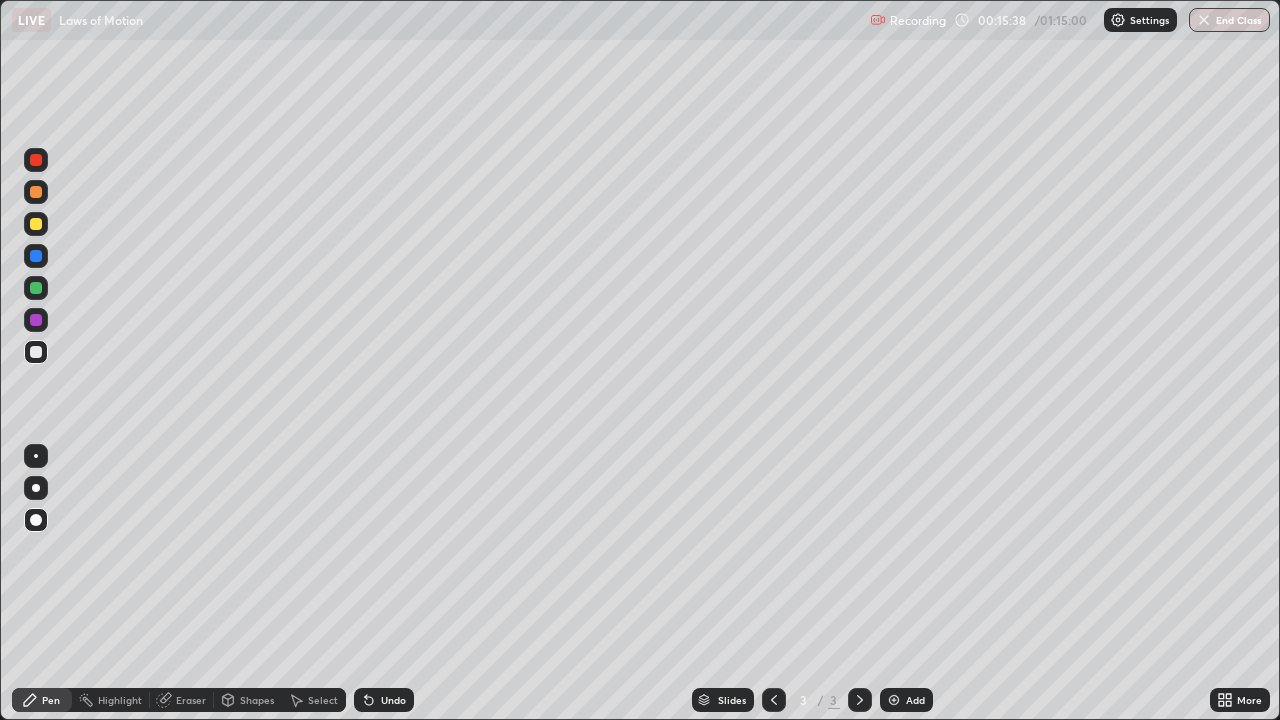 click at bounding box center [36, 320] 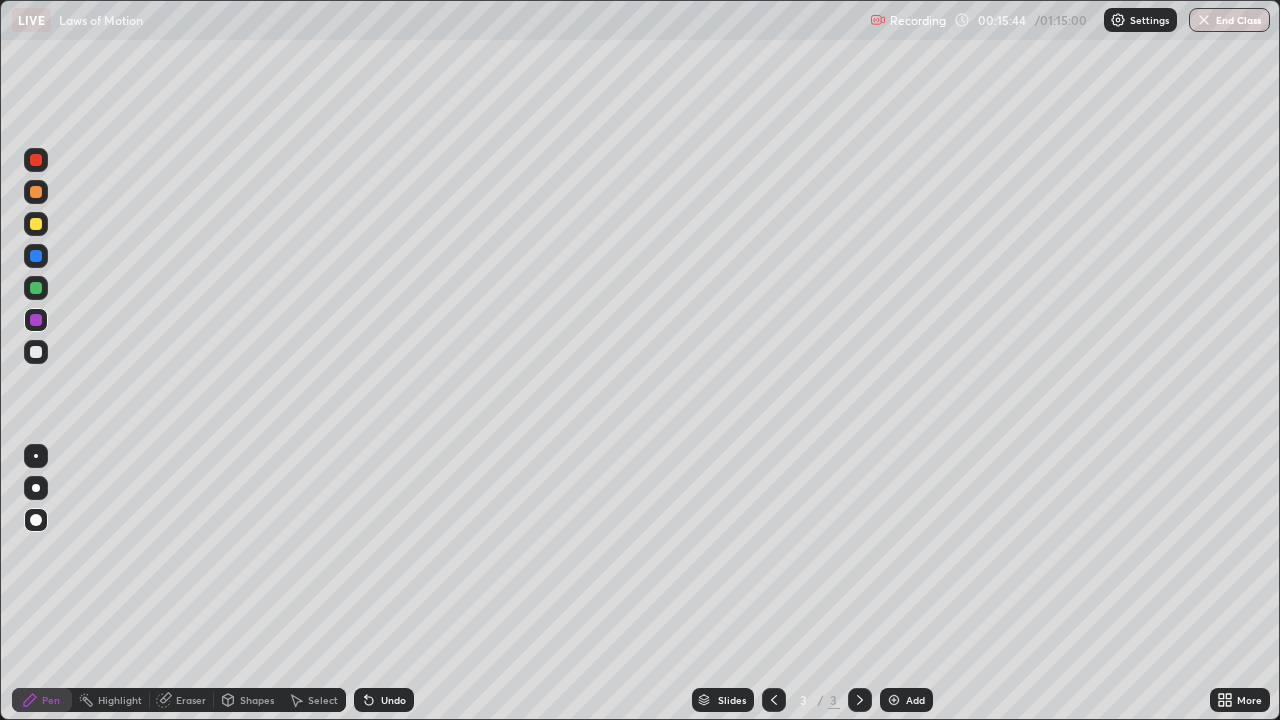 click at bounding box center [36, 352] 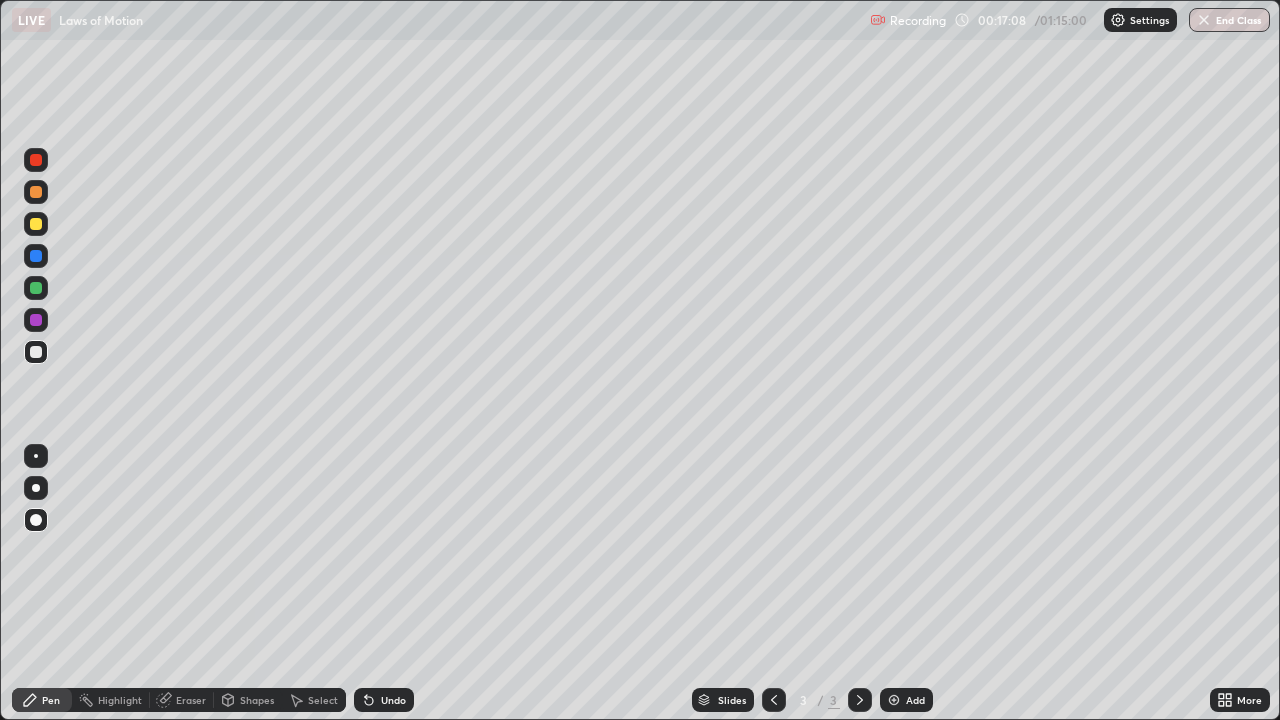 click on "Undo" at bounding box center [384, 700] 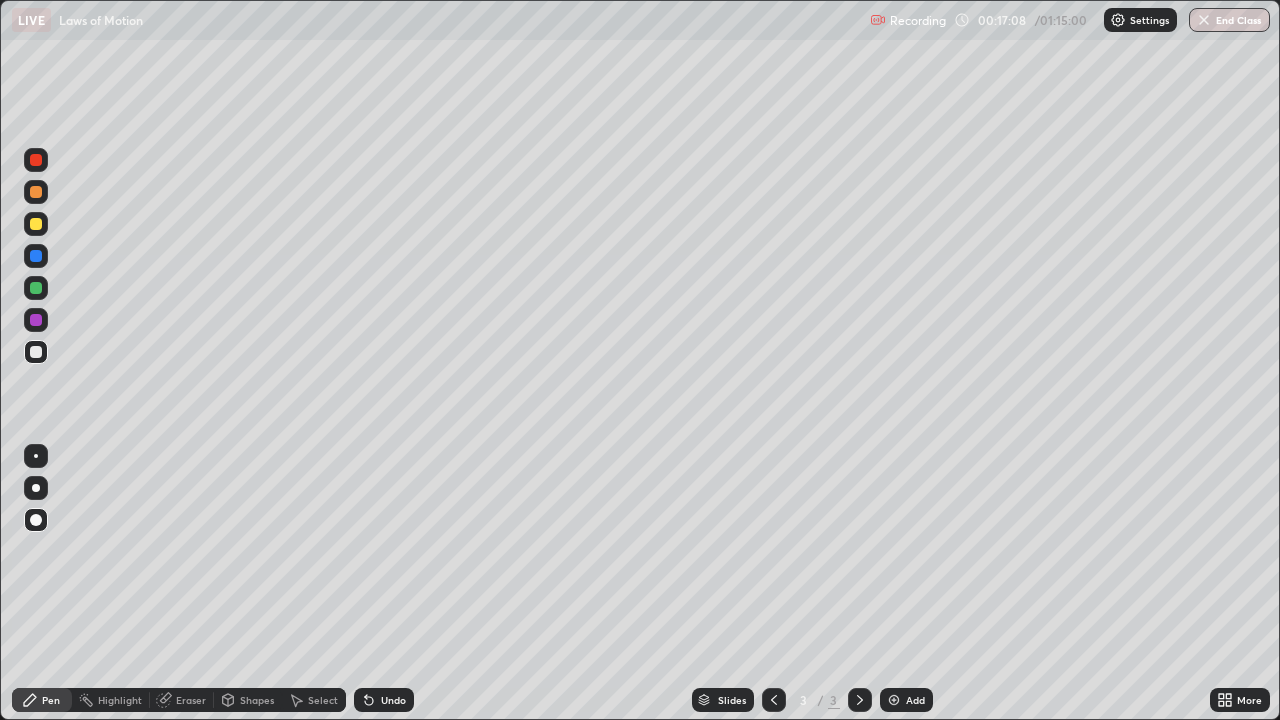 click on "Undo" at bounding box center (393, 700) 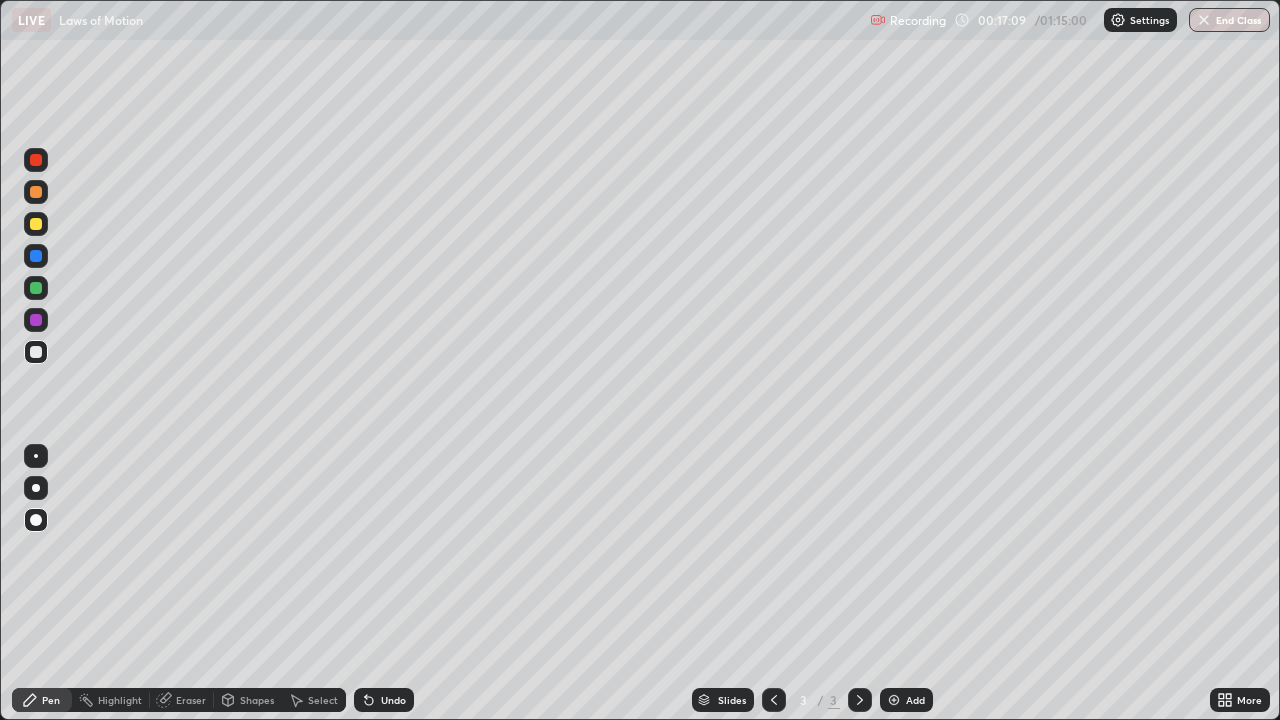 click on "Undo" at bounding box center [384, 700] 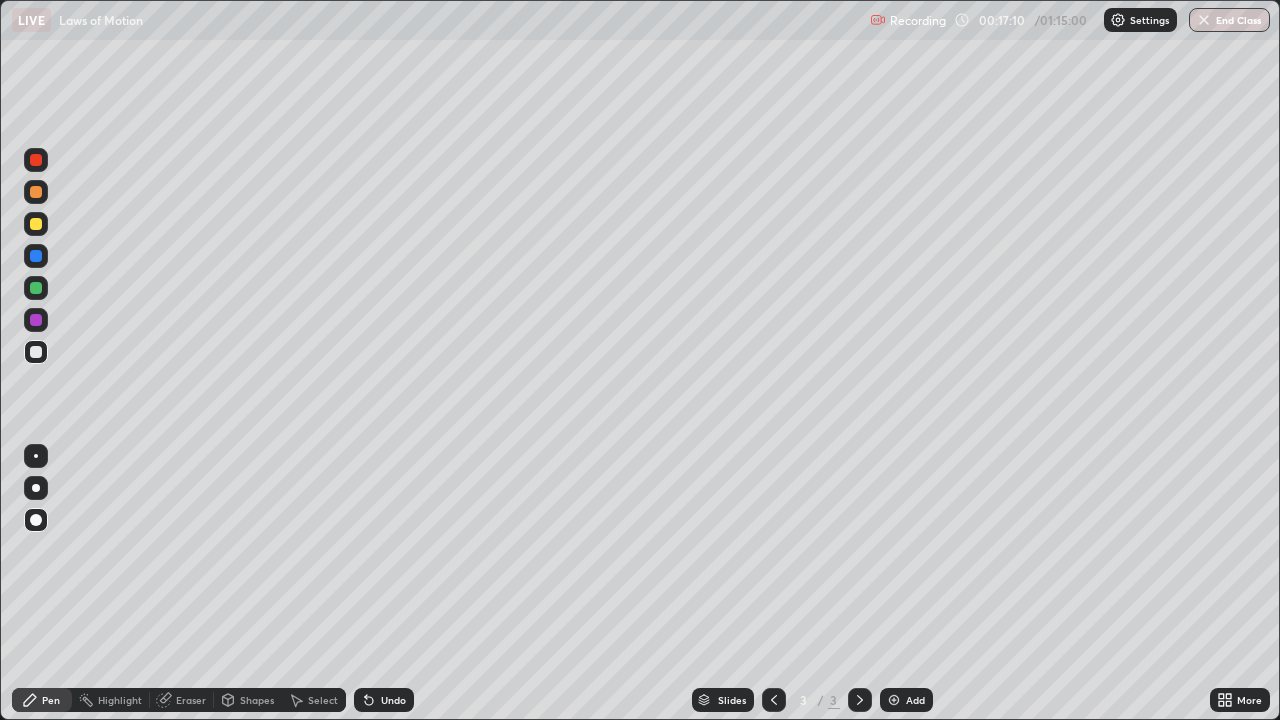 click on "Undo" at bounding box center [393, 700] 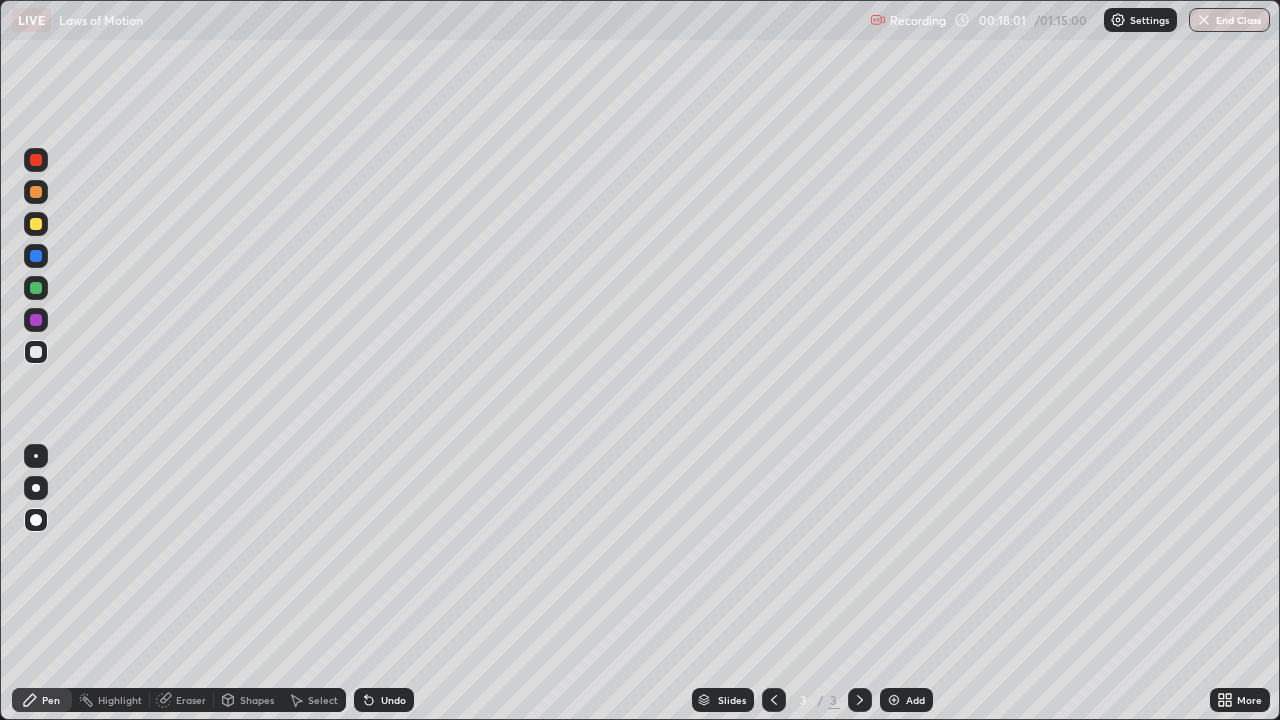 click at bounding box center [36, 320] 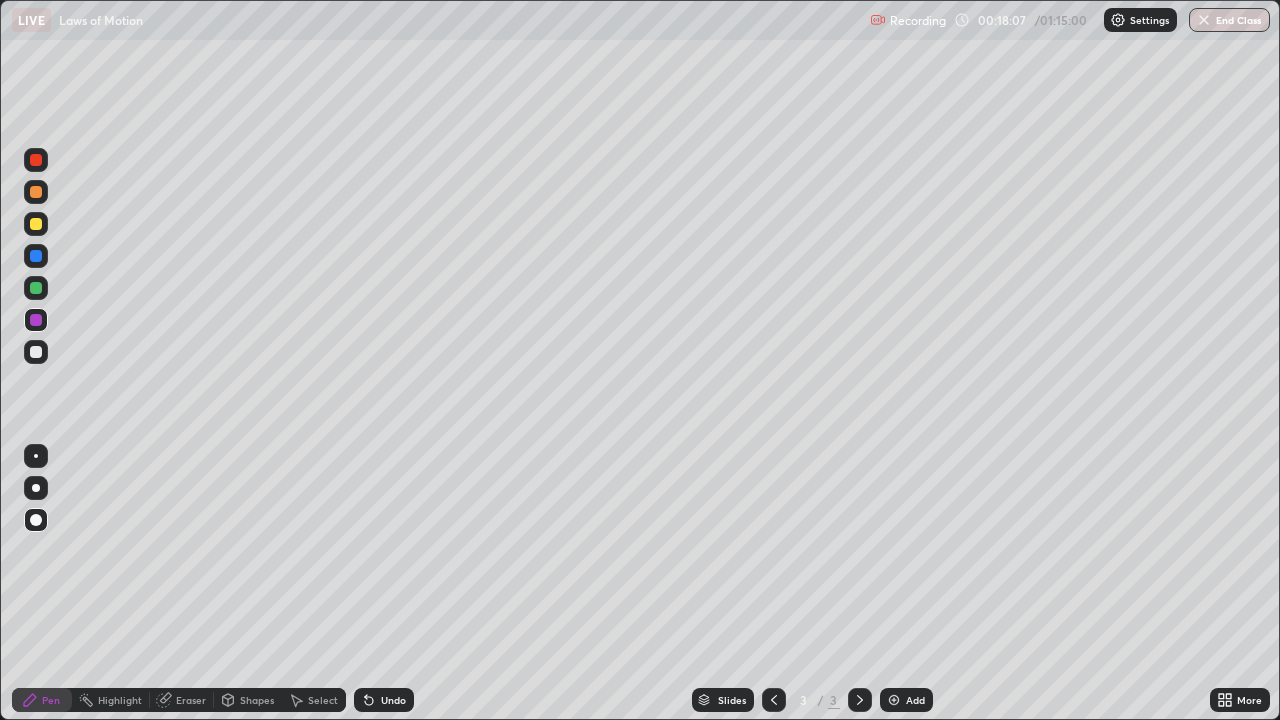 click at bounding box center (36, 352) 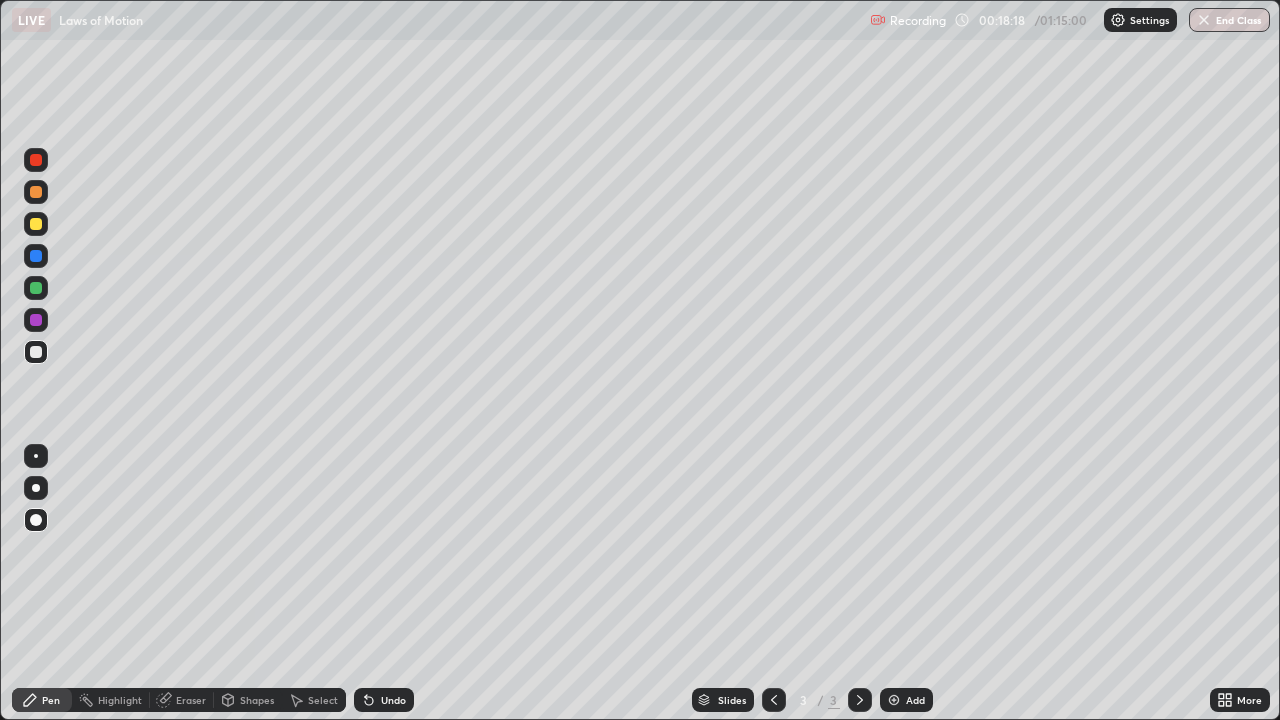 click on "Undo" at bounding box center [393, 700] 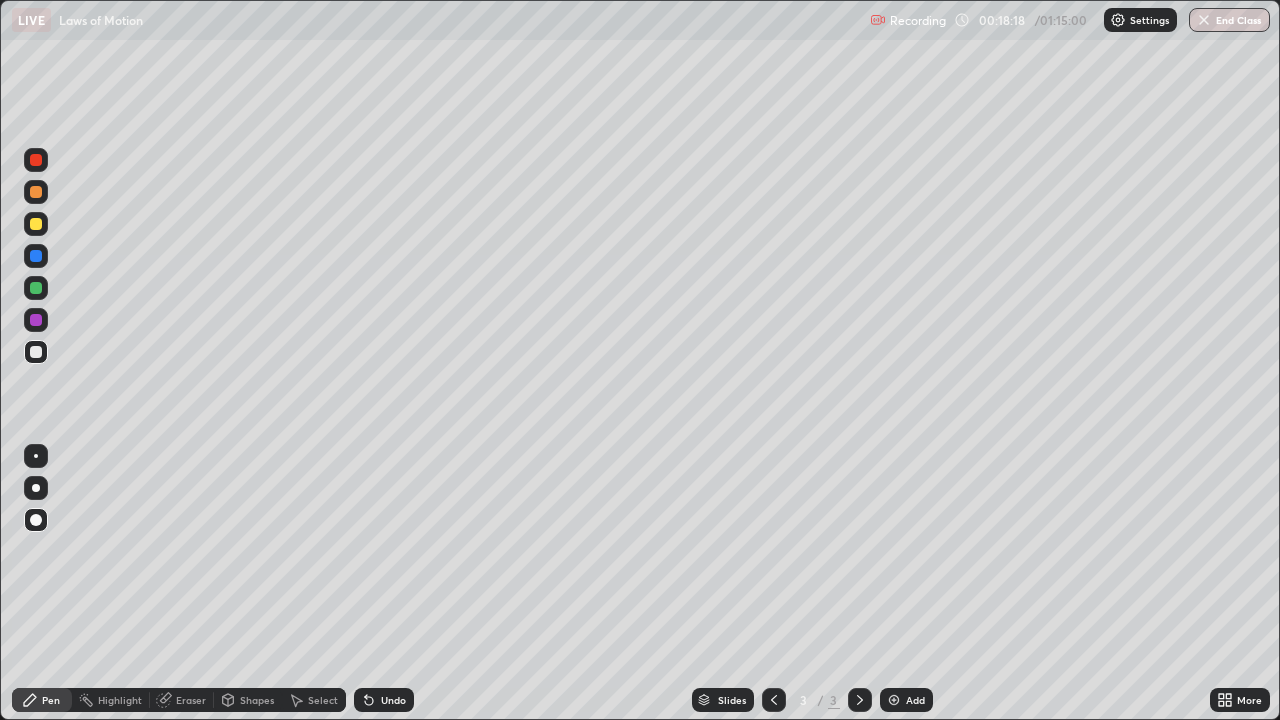 click on "Undo" at bounding box center (393, 700) 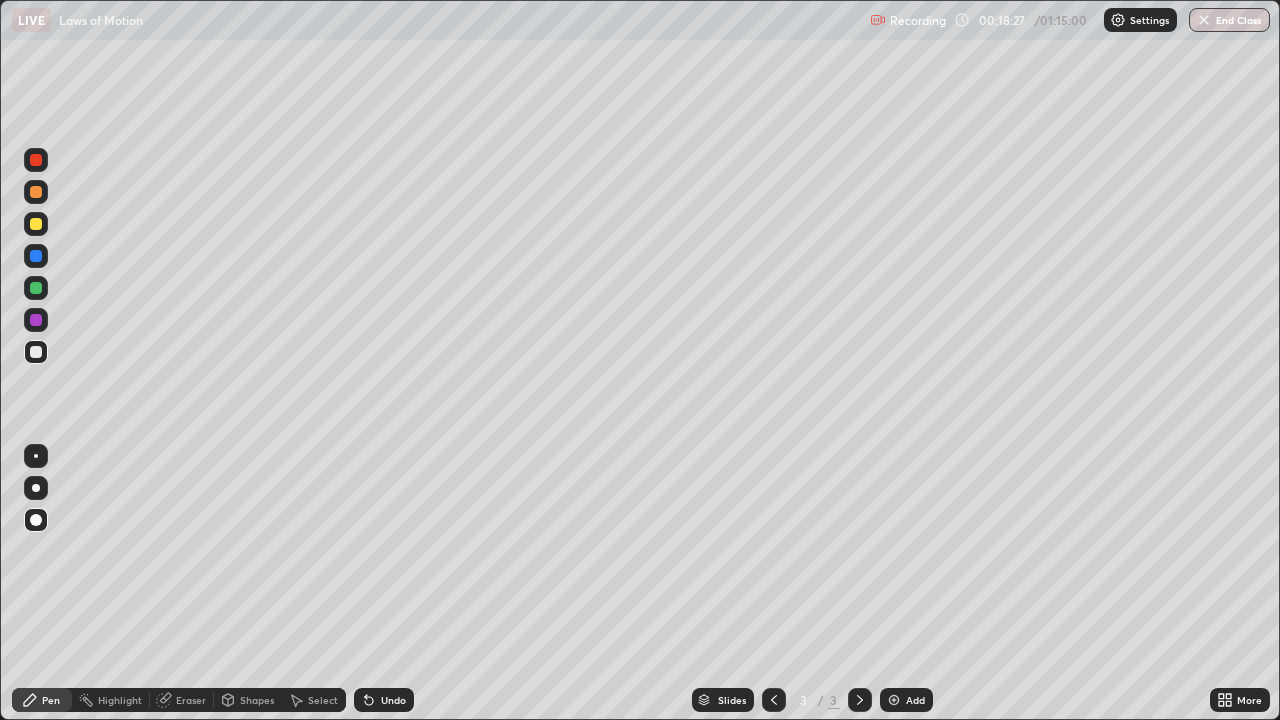 click on "Undo" at bounding box center (384, 700) 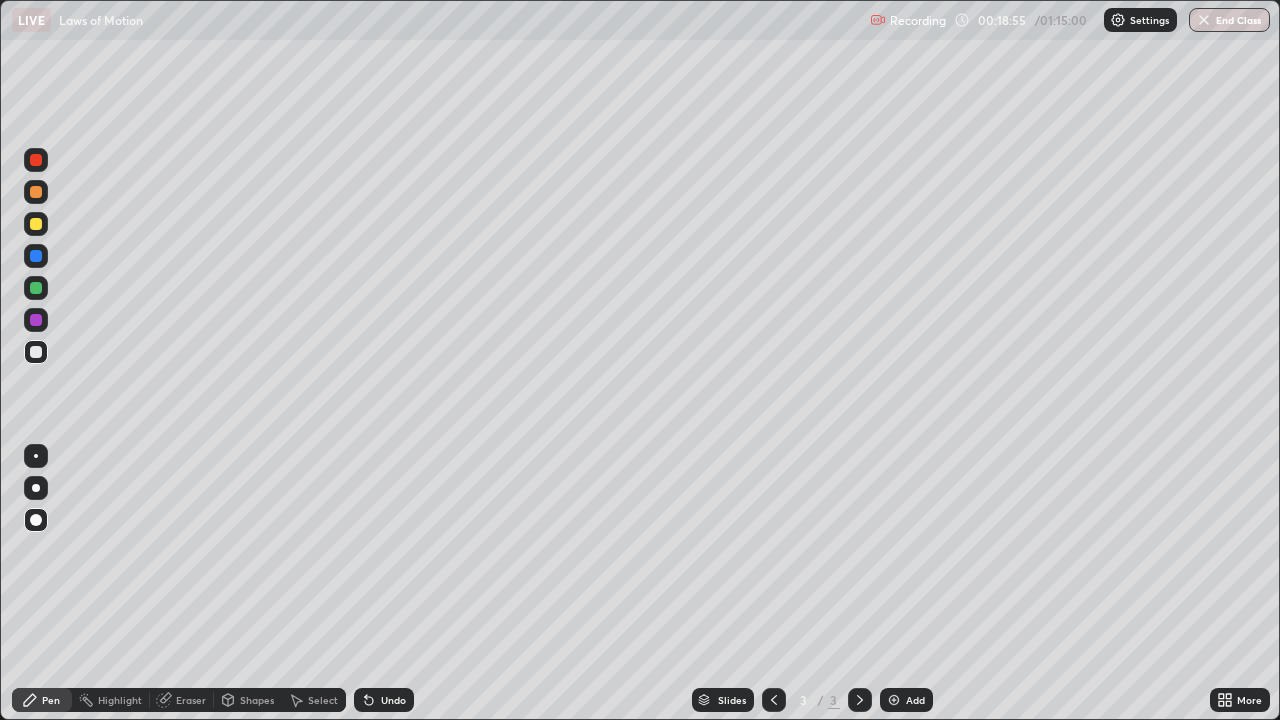 click on "Undo" at bounding box center (393, 700) 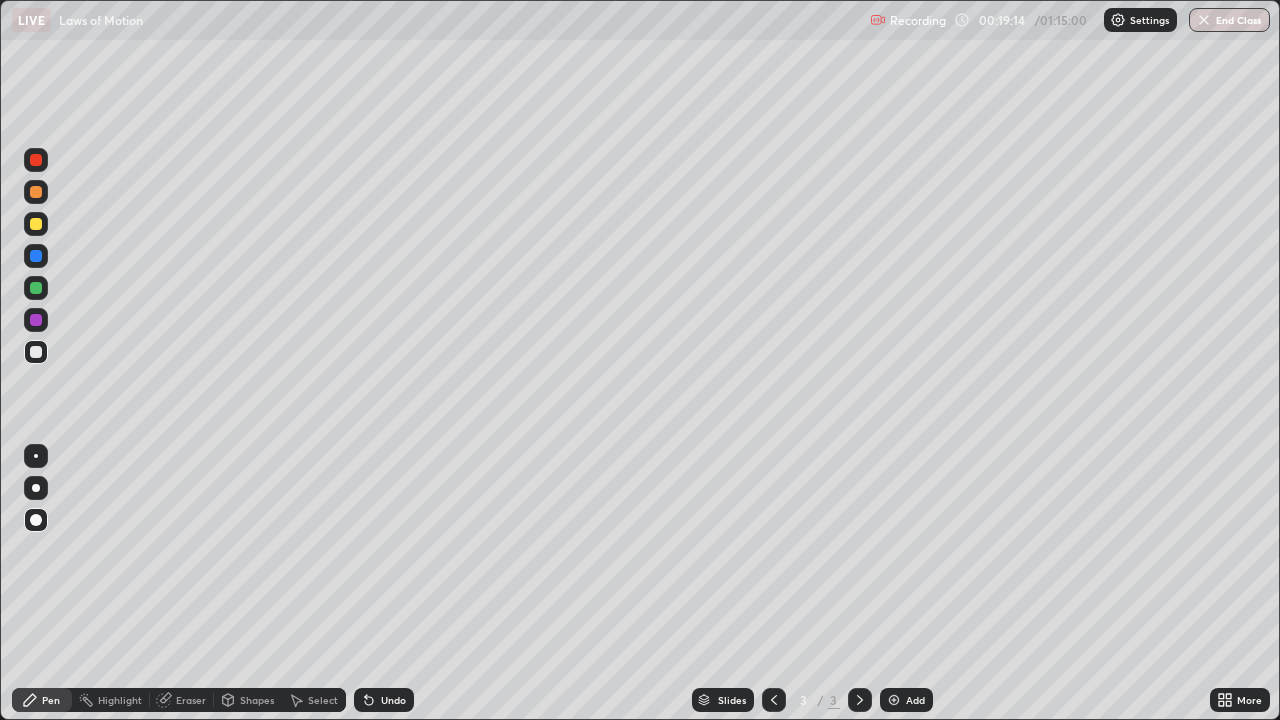 click on "Undo" at bounding box center (393, 700) 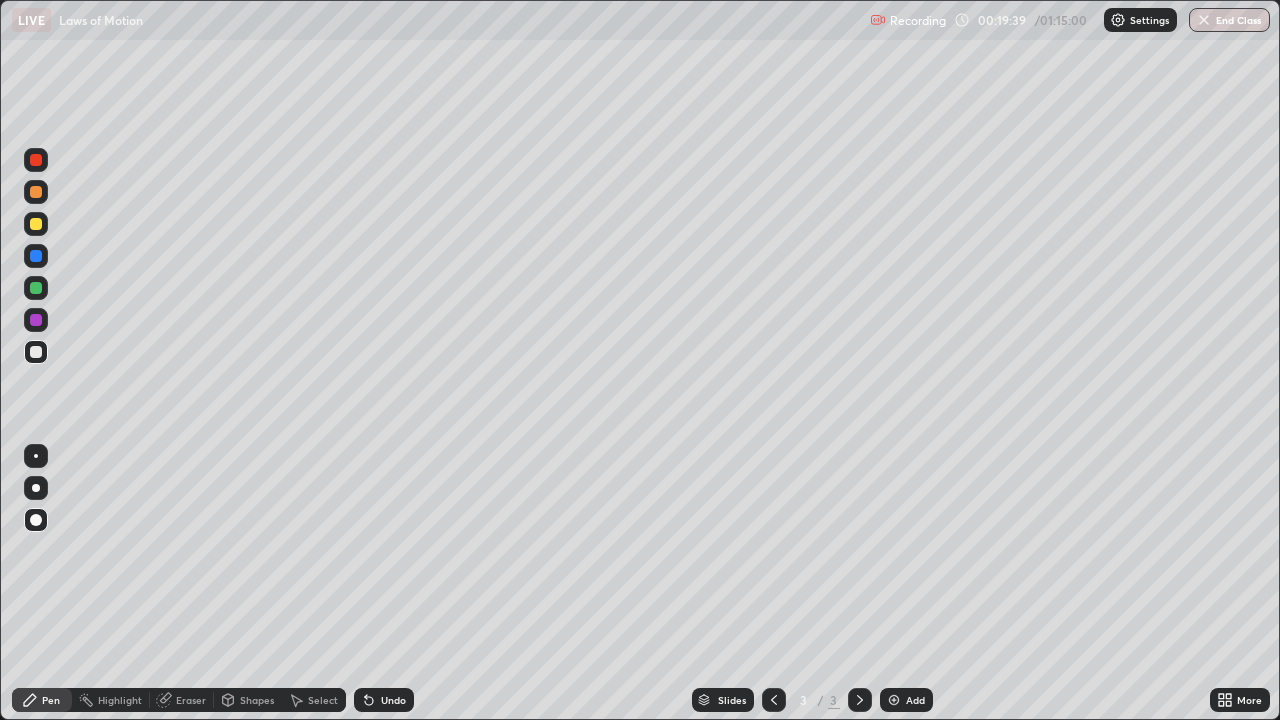 click at bounding box center (36, 320) 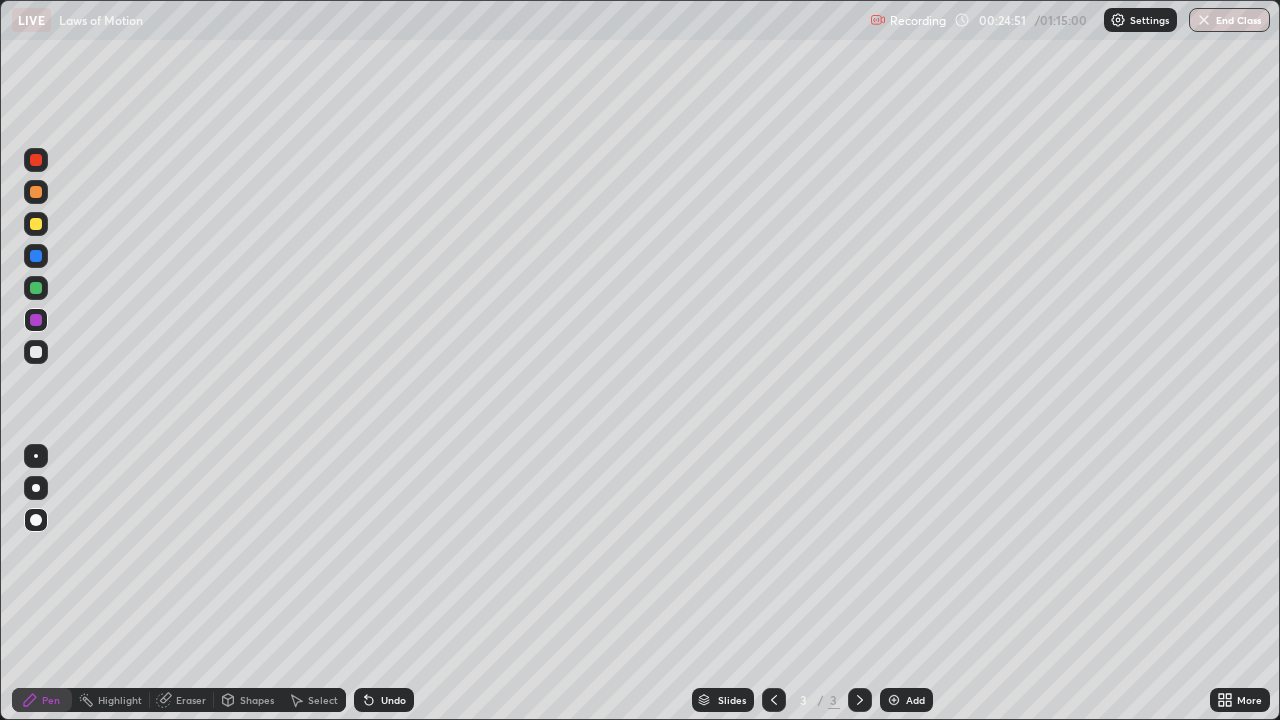 click 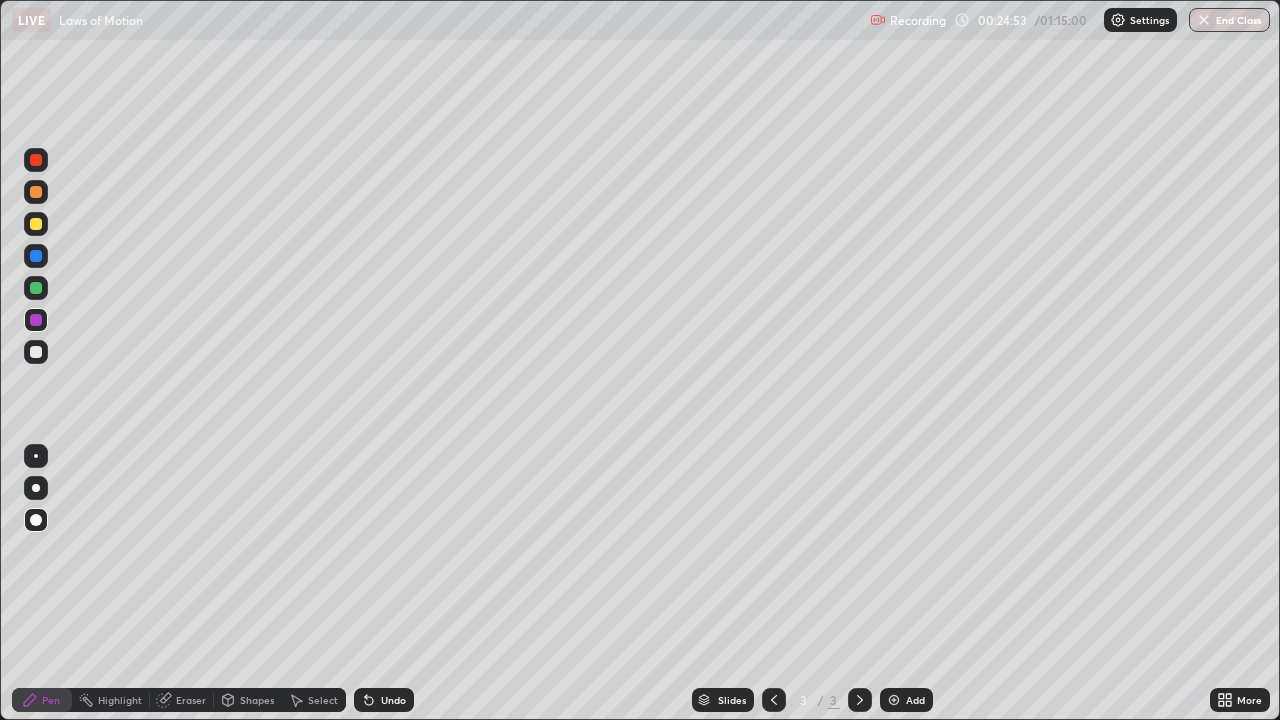 click on "Add" at bounding box center [915, 700] 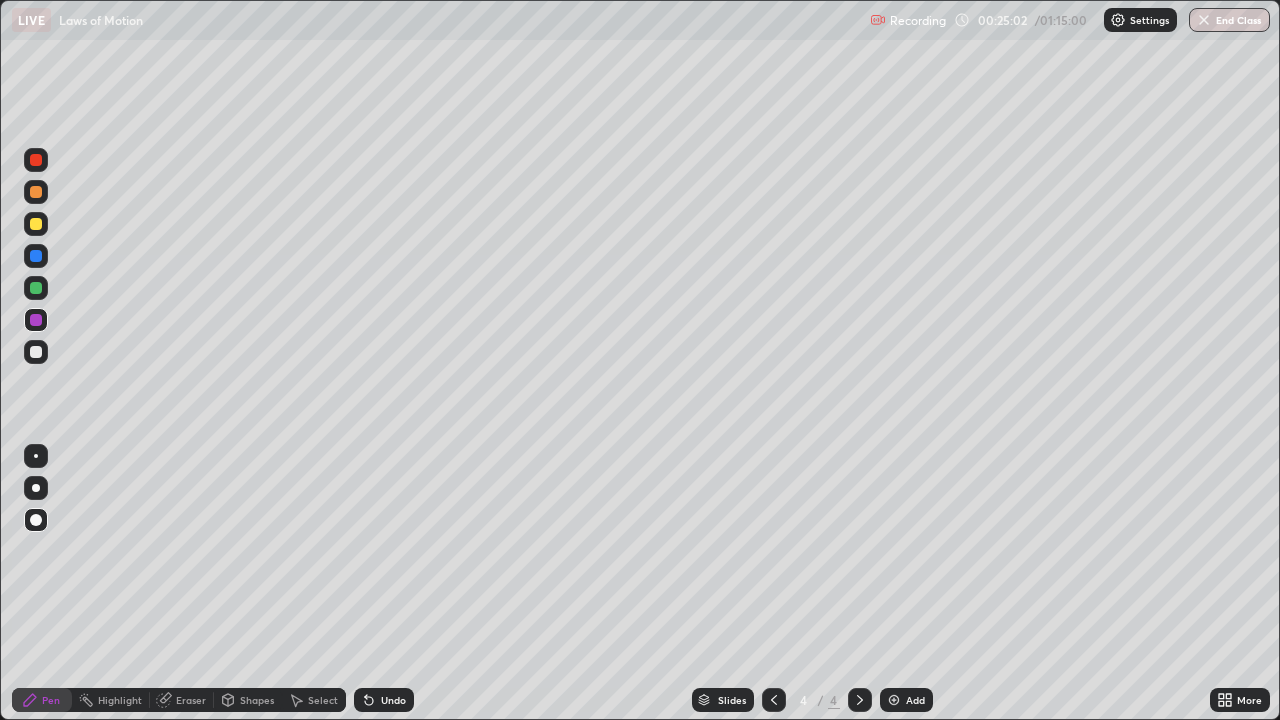click at bounding box center [36, 352] 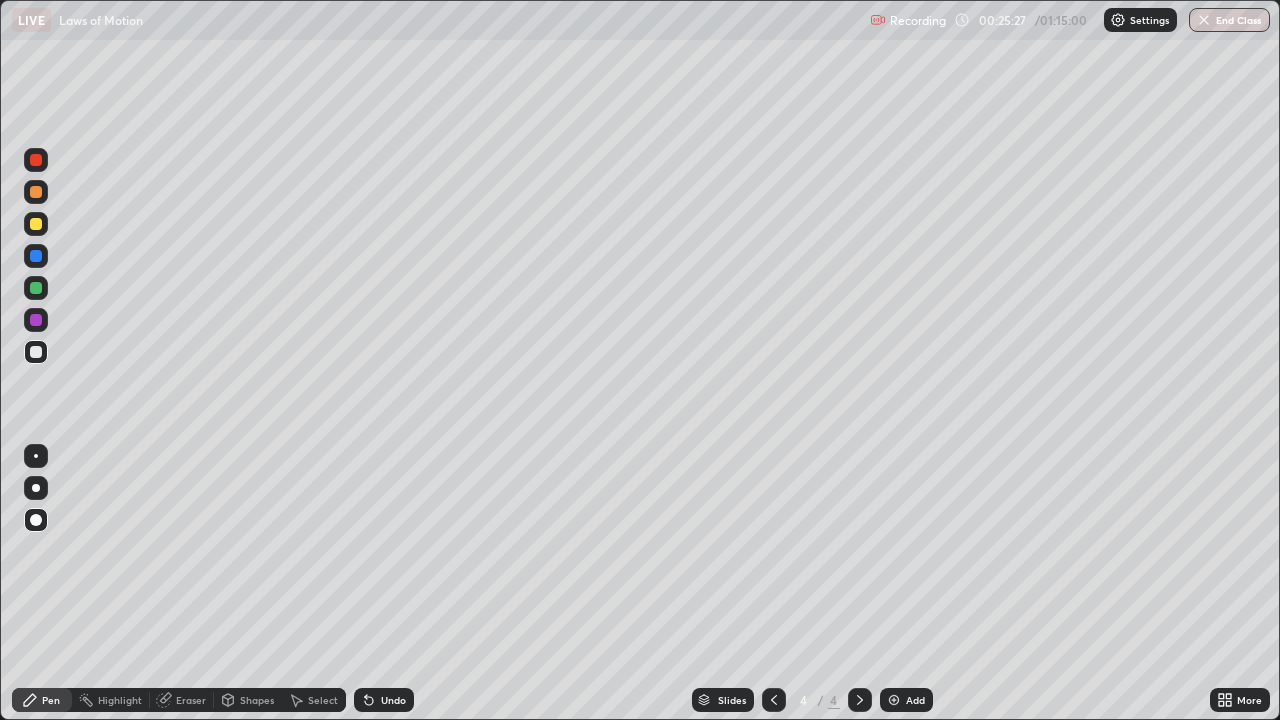 click at bounding box center [36, 352] 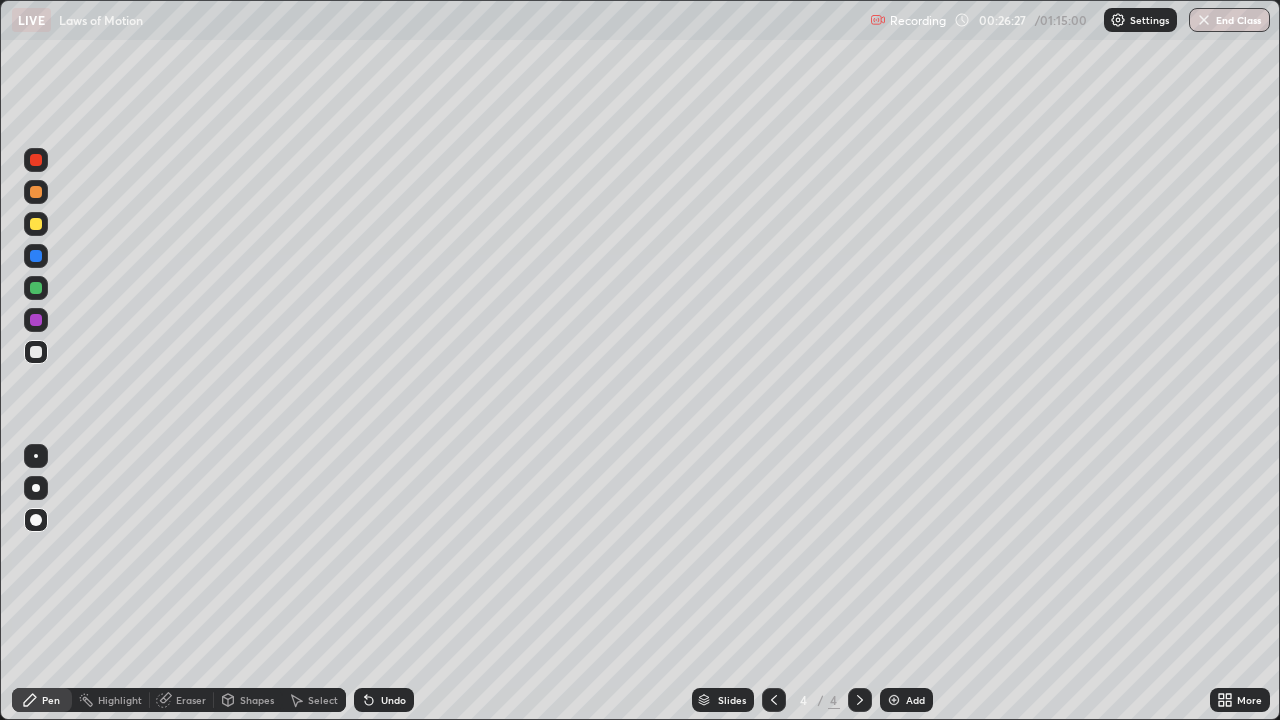 click 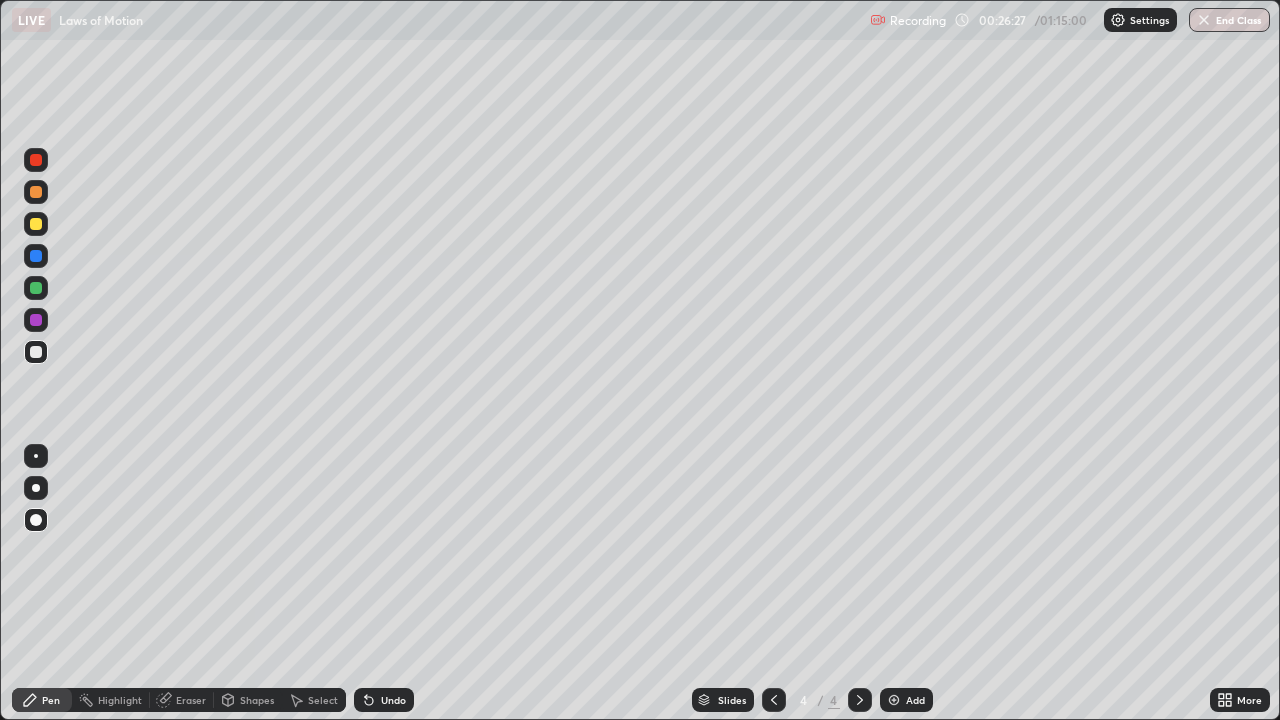 click 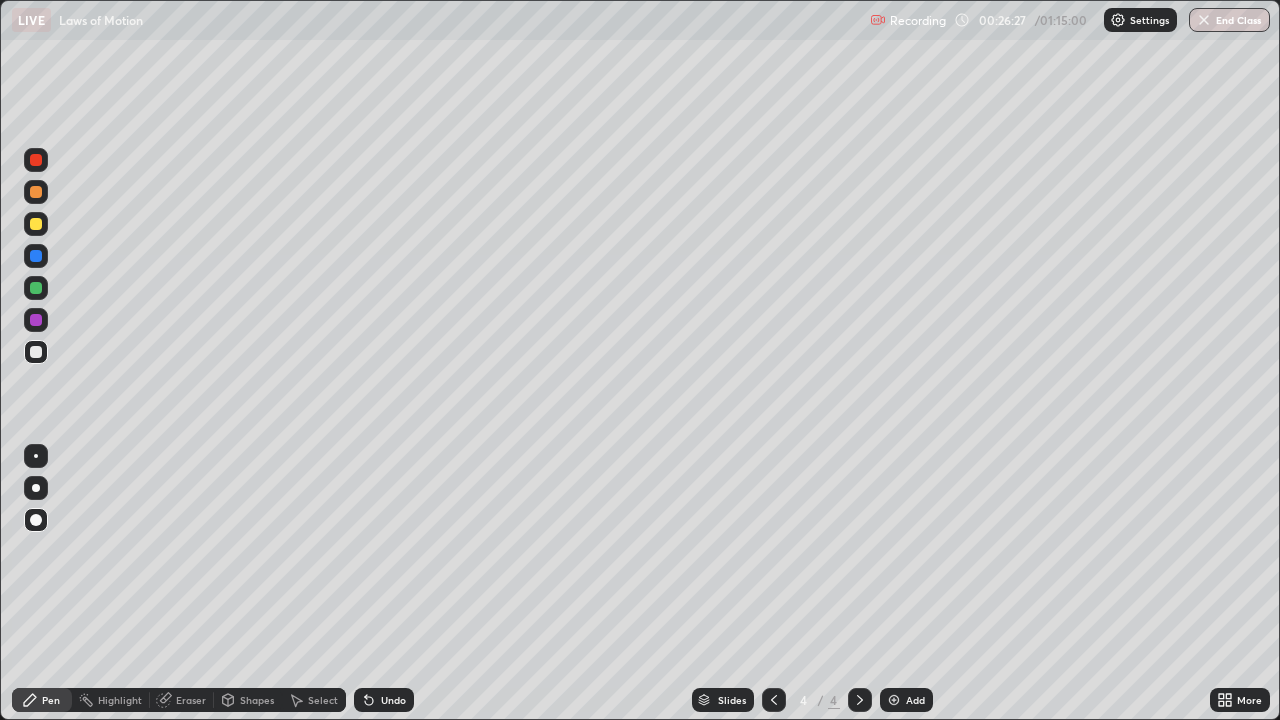 click on "Undo" at bounding box center [384, 700] 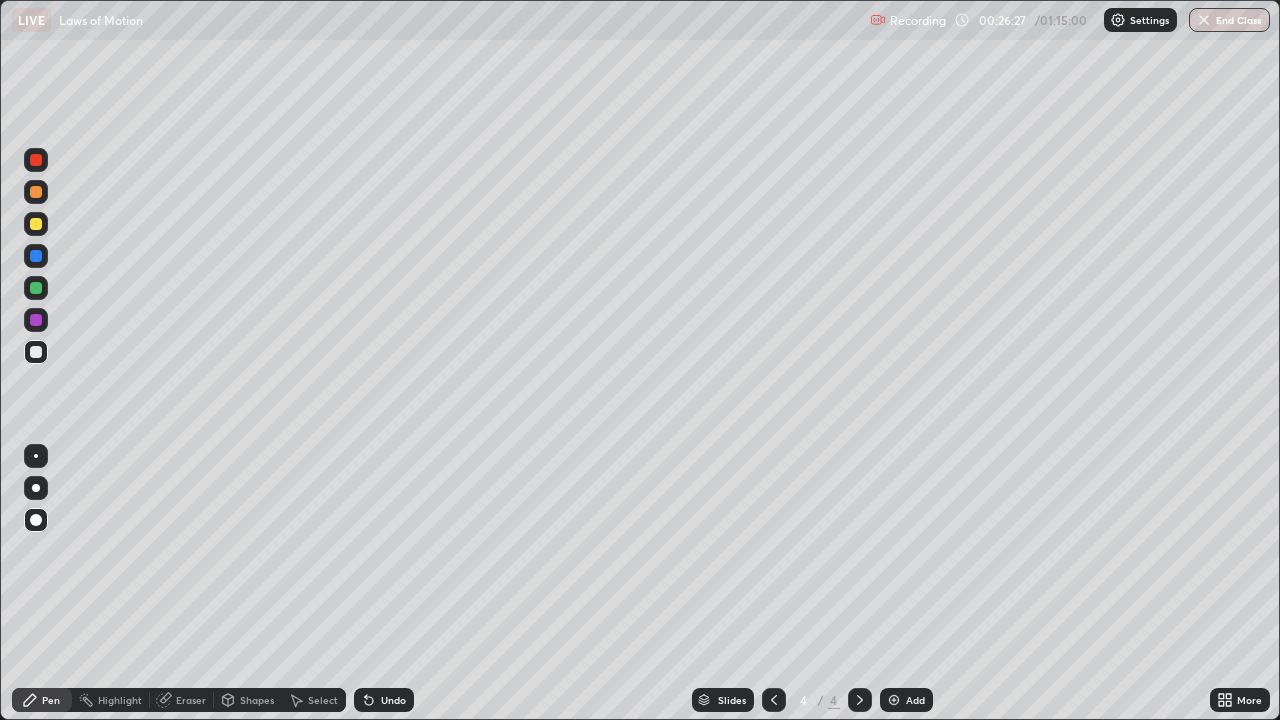 click on "Undo" at bounding box center (384, 700) 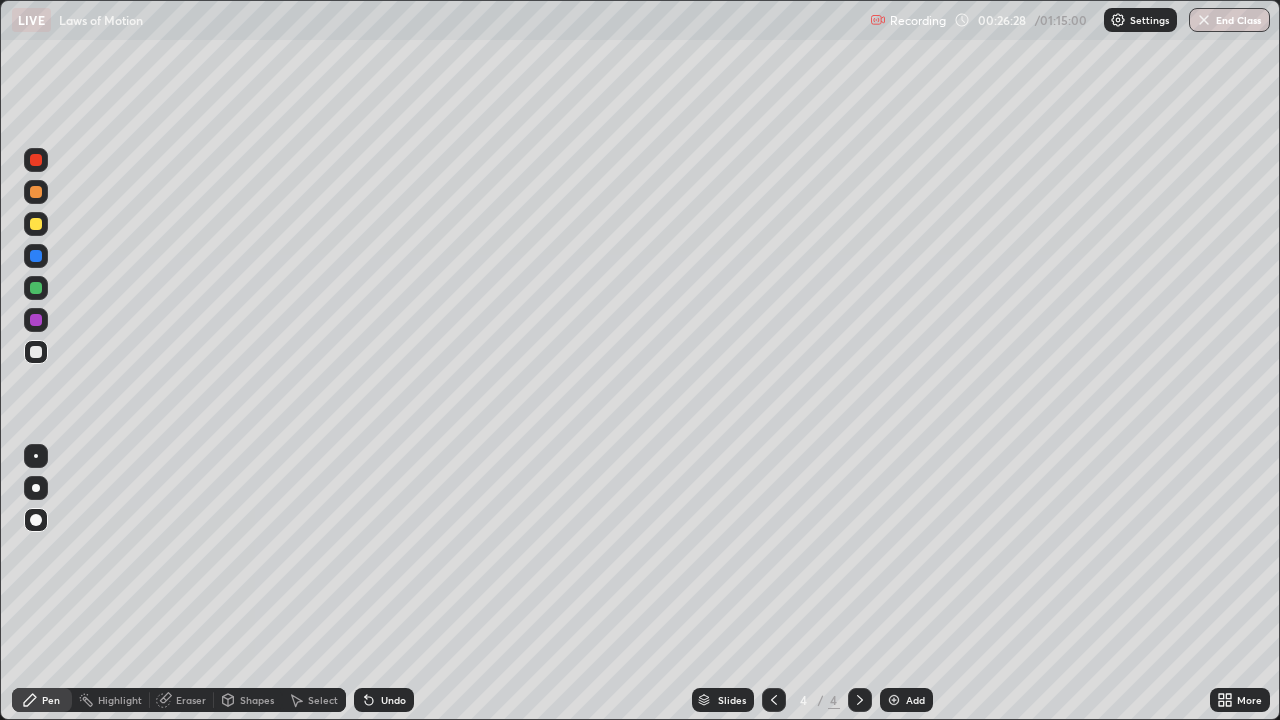 click on "Undo" at bounding box center [384, 700] 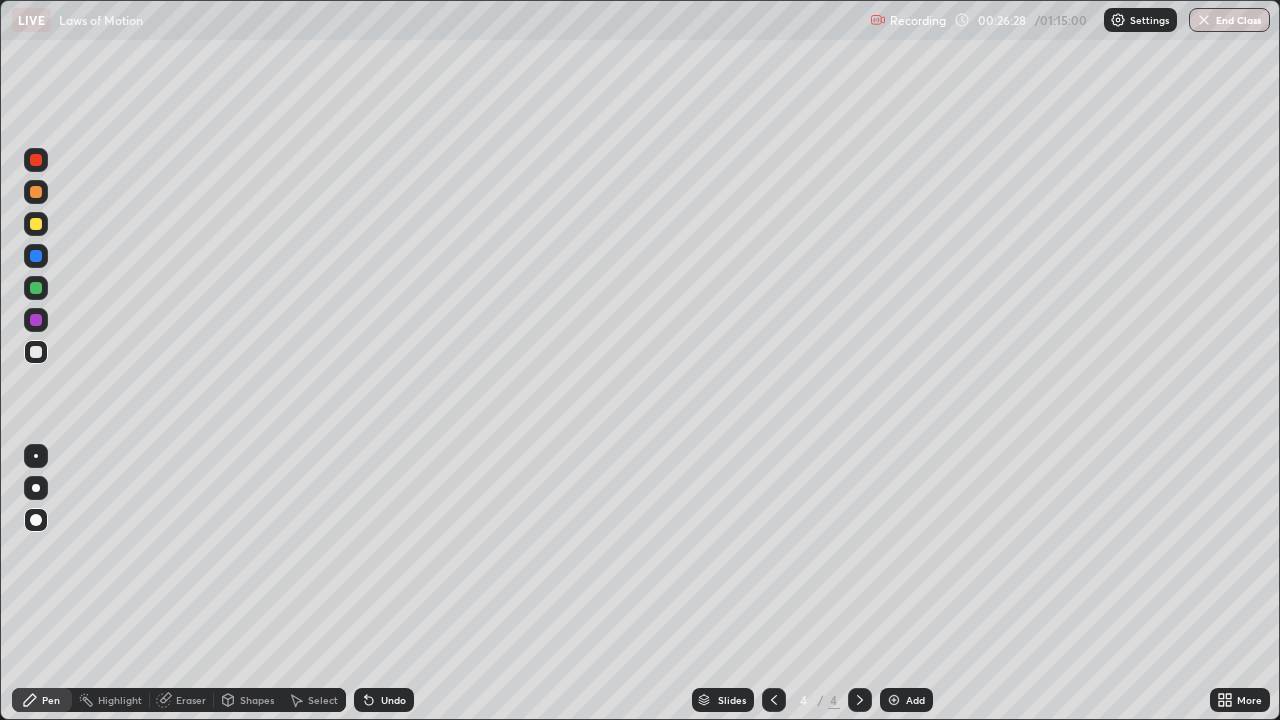 click on "Undo" at bounding box center [384, 700] 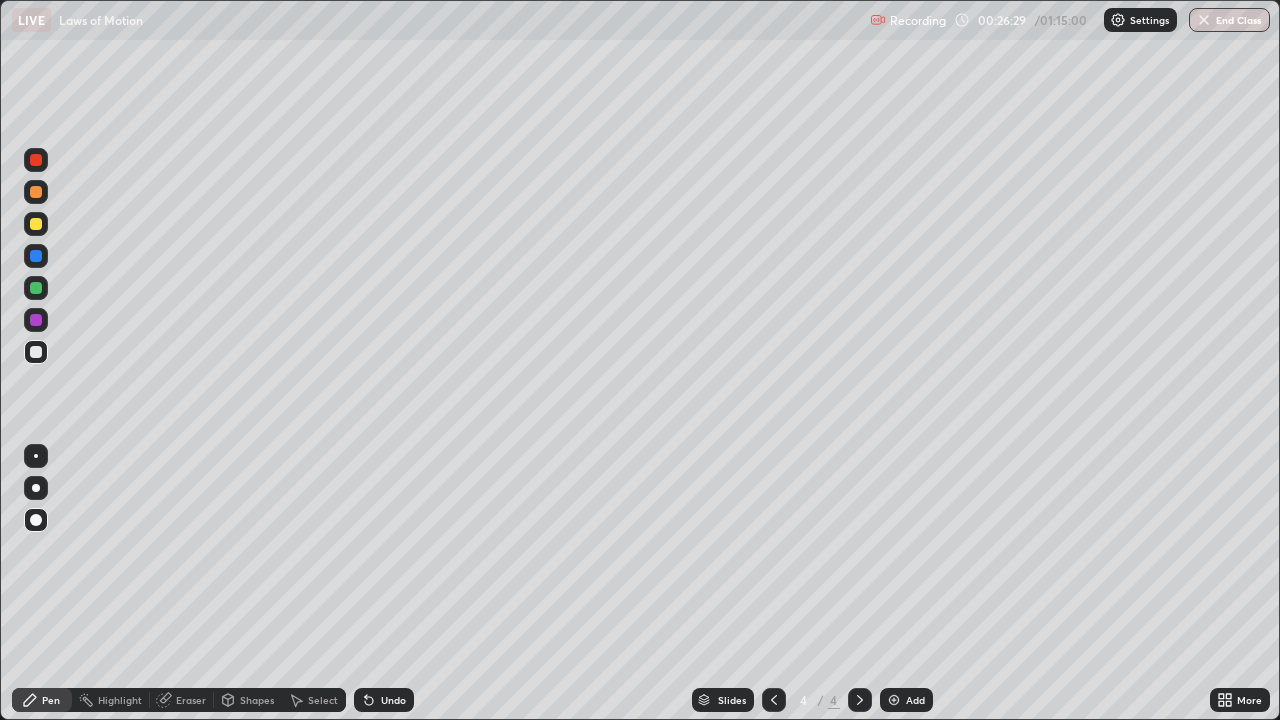 click 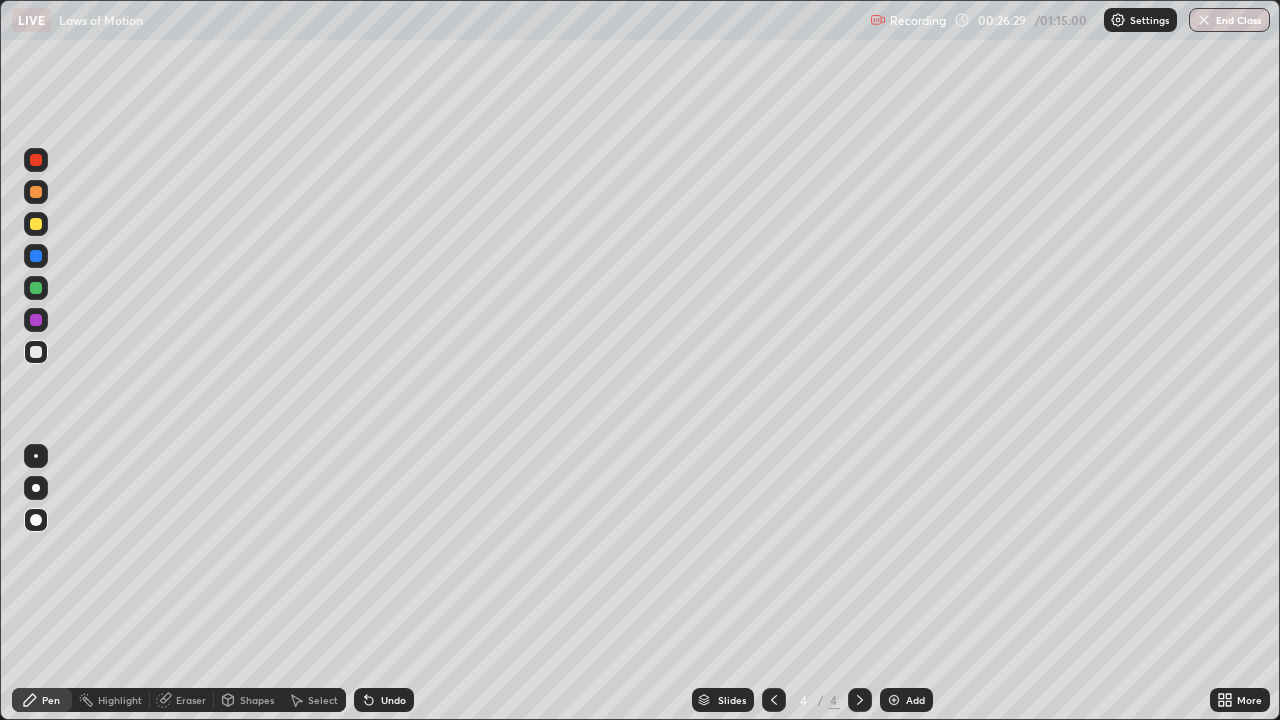 click 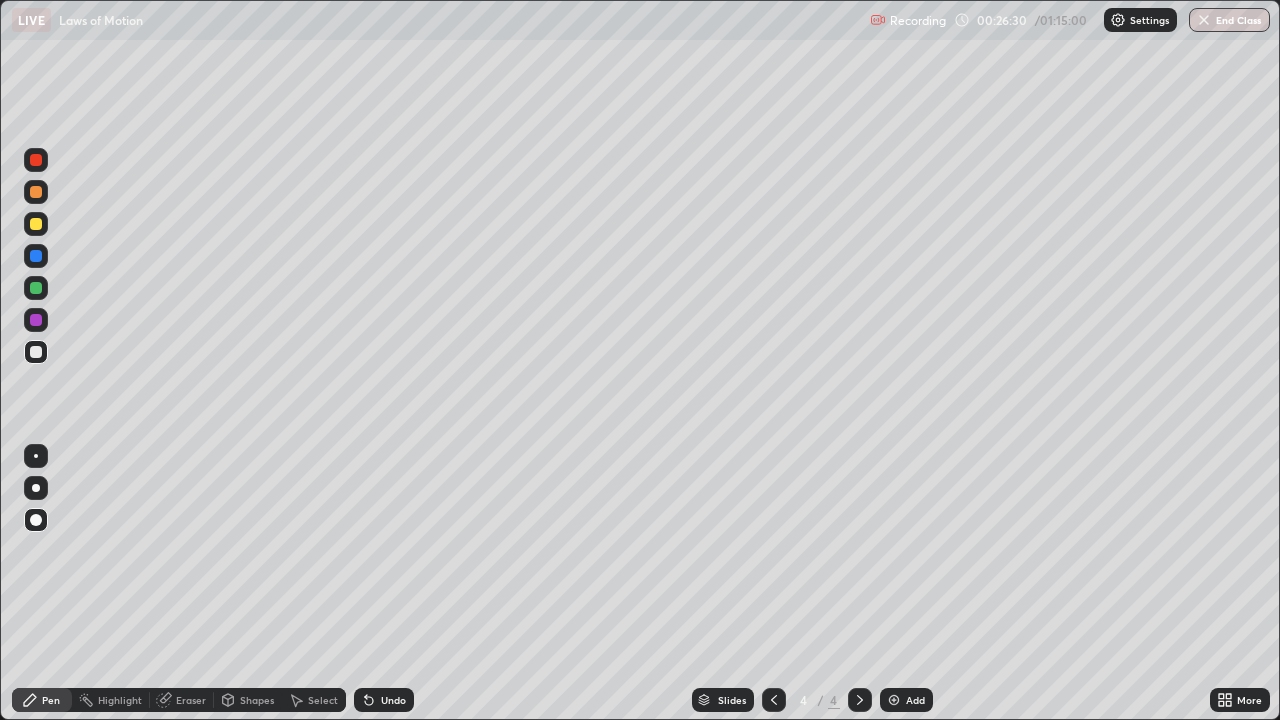 click at bounding box center (36, 320) 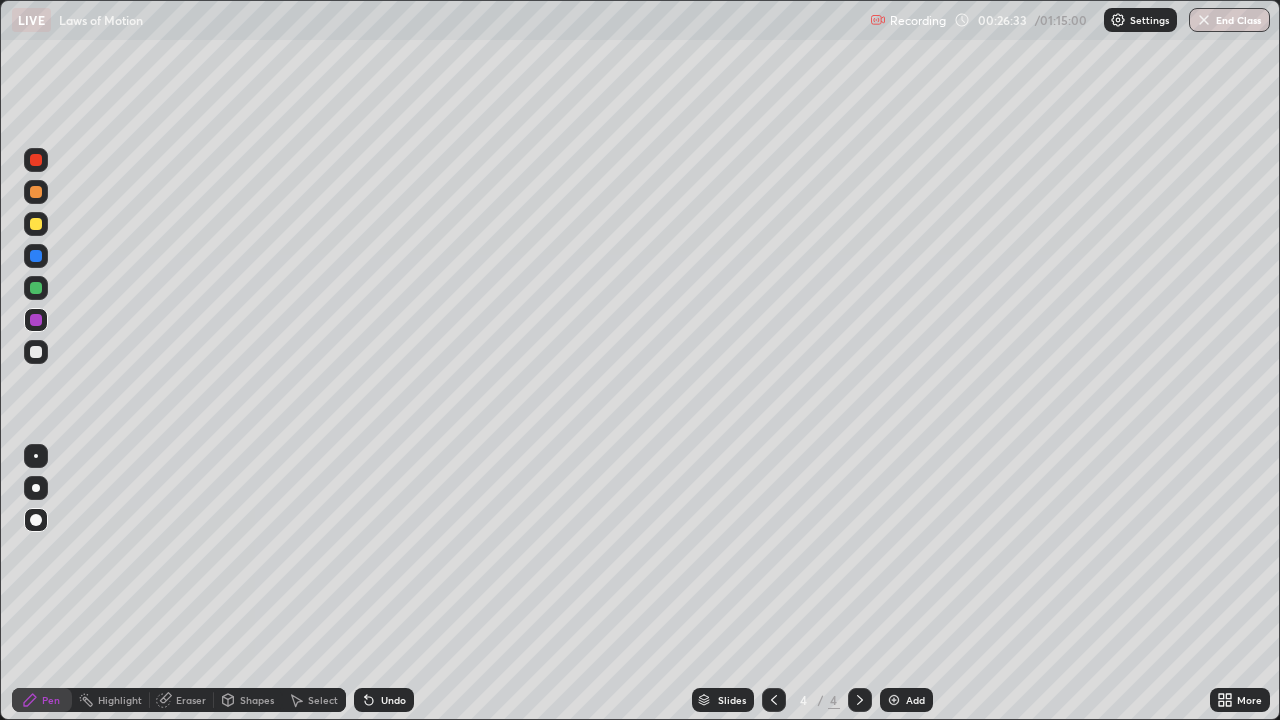 click at bounding box center (36, 288) 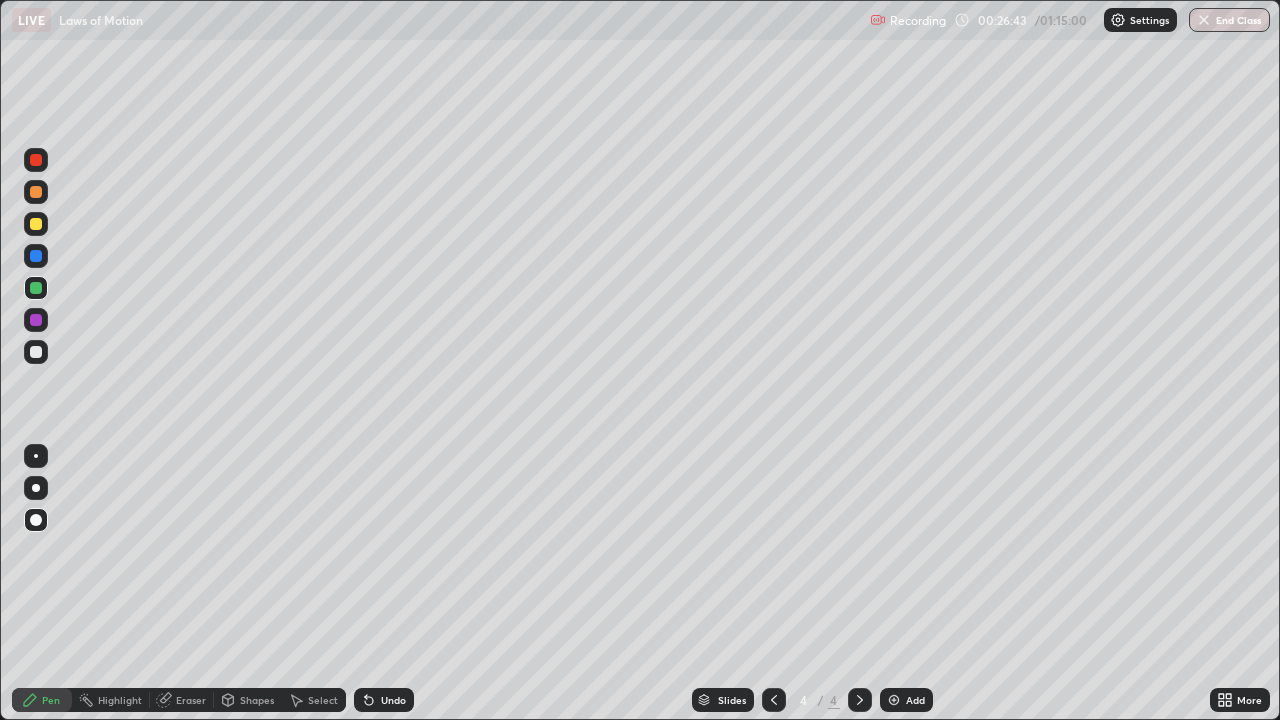 click on "Undo" at bounding box center (393, 700) 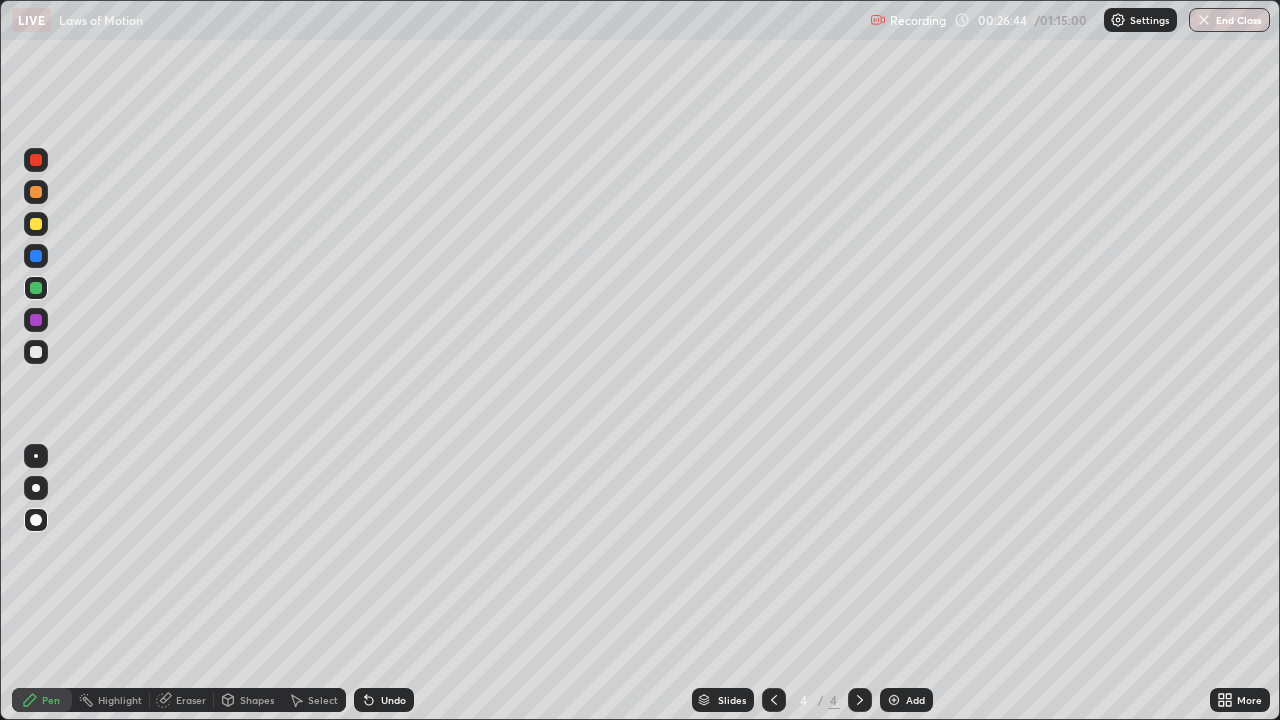 click on "Undo" at bounding box center (393, 700) 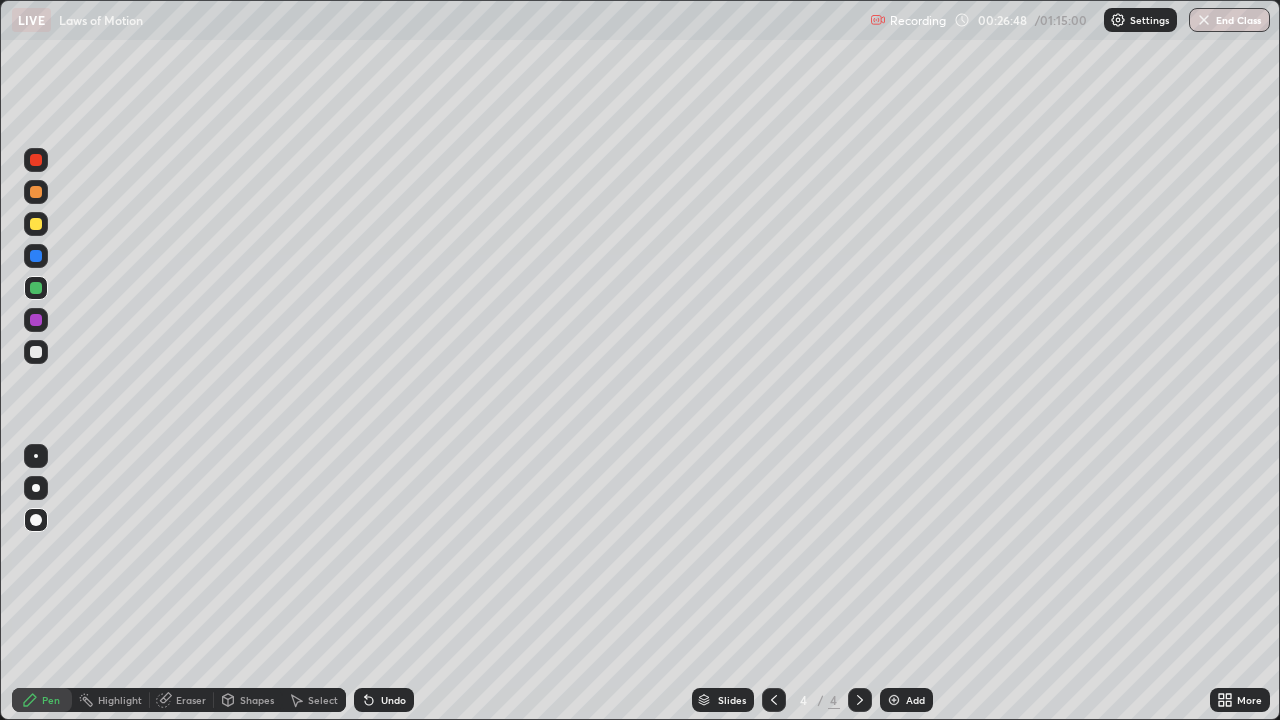 click at bounding box center [36, 224] 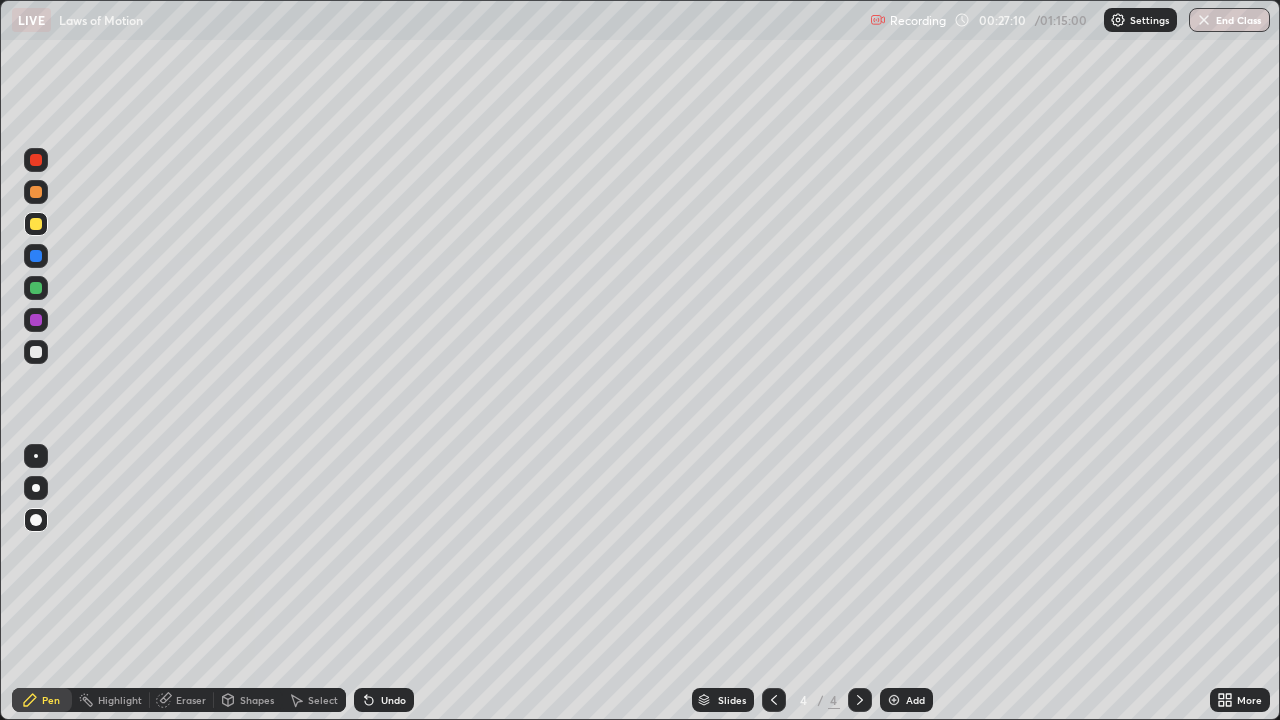 click on "Undo" at bounding box center [393, 700] 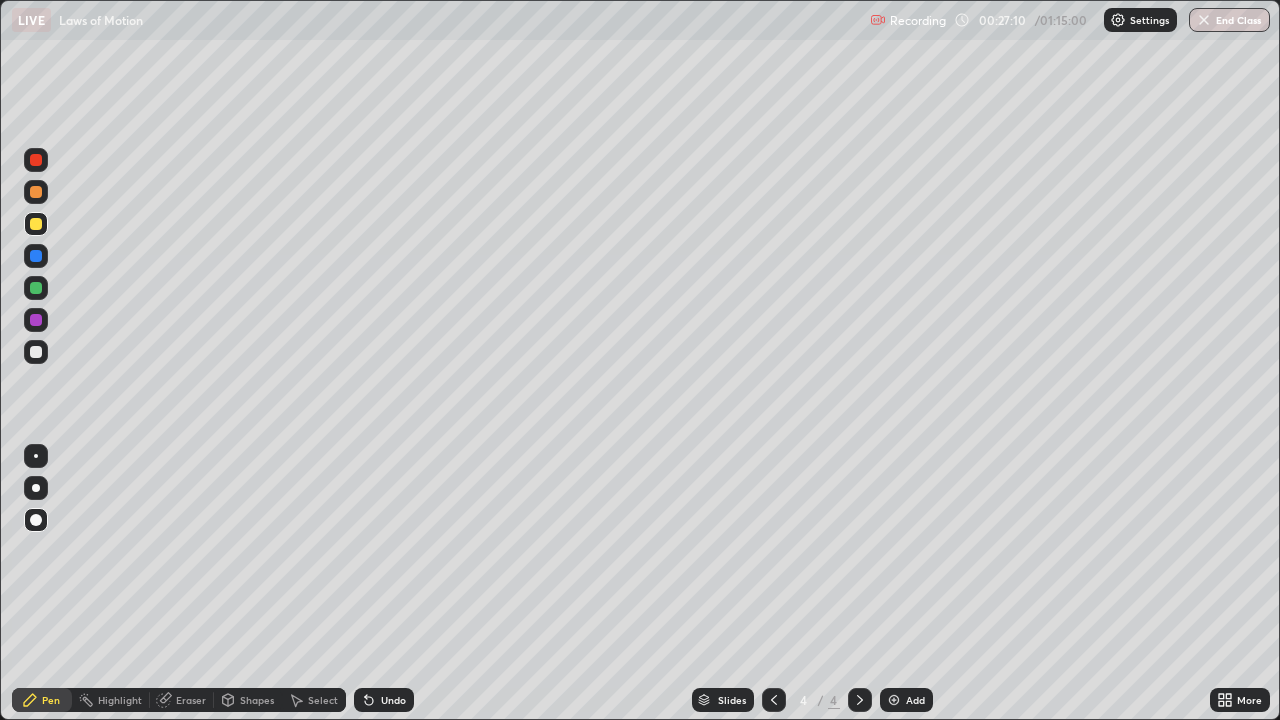 click on "Undo" at bounding box center (393, 700) 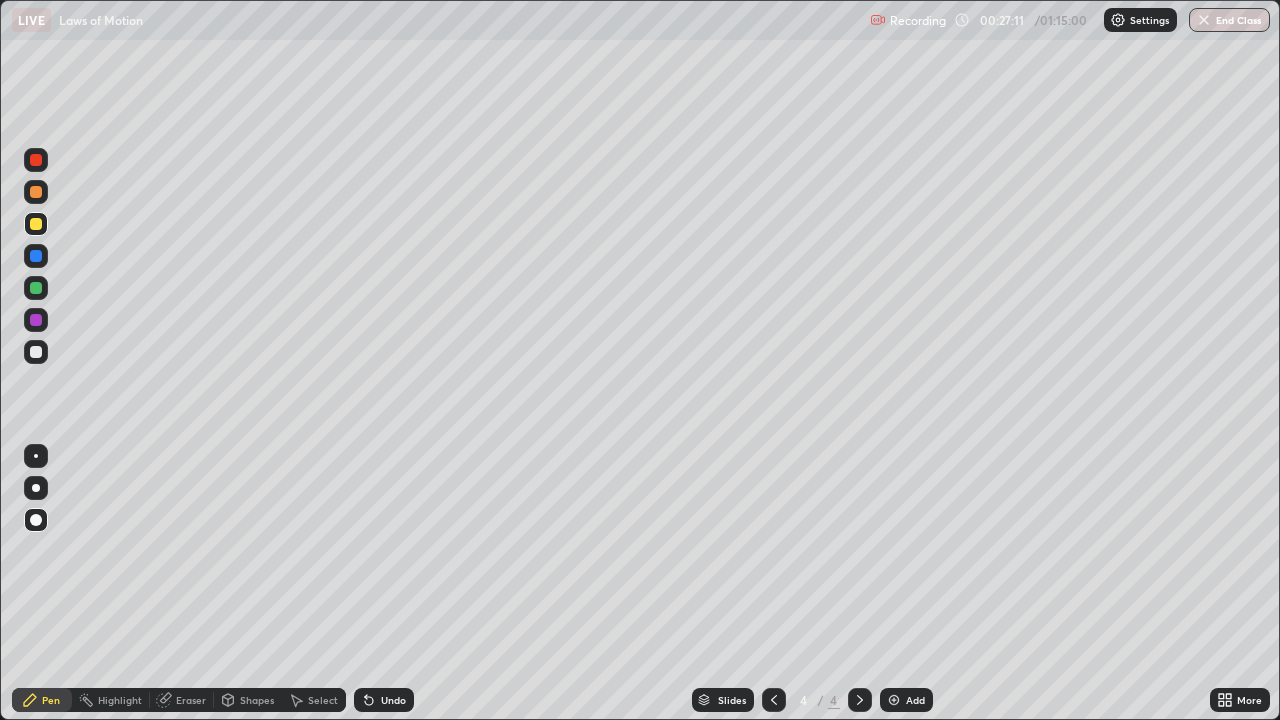 click on "Undo" at bounding box center [384, 700] 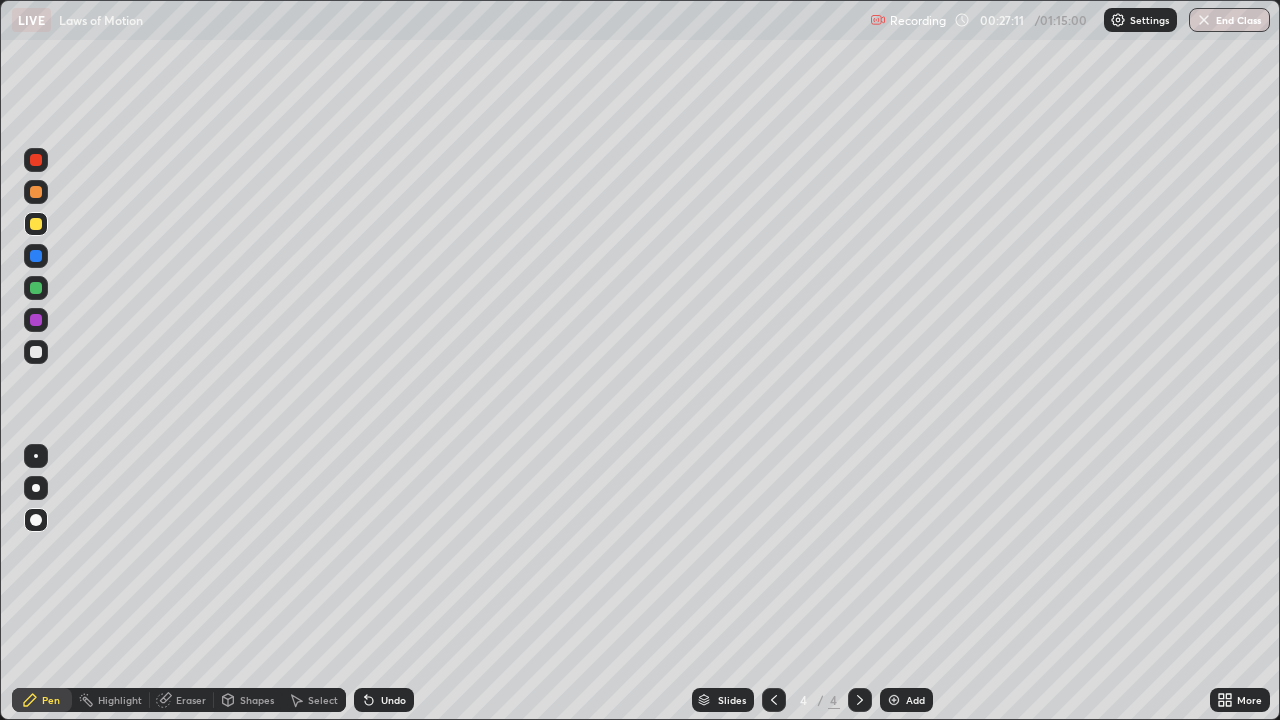 click on "Undo" at bounding box center (393, 700) 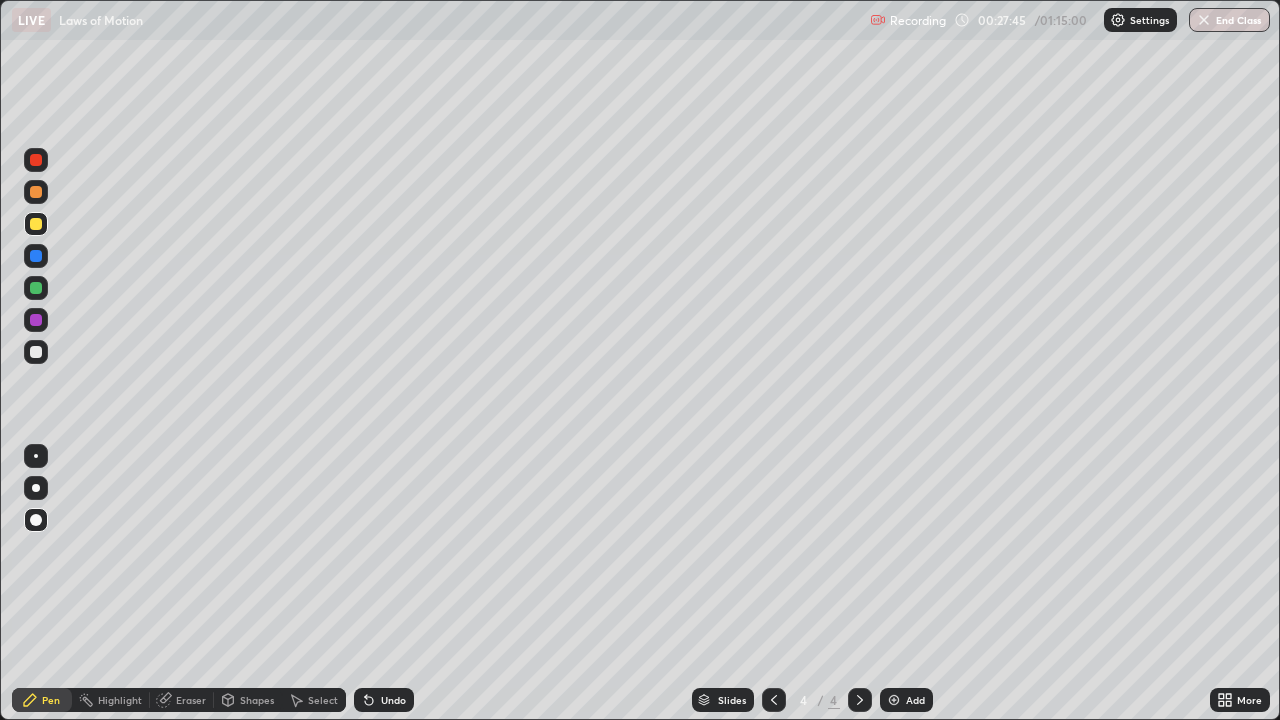 click at bounding box center [36, 352] 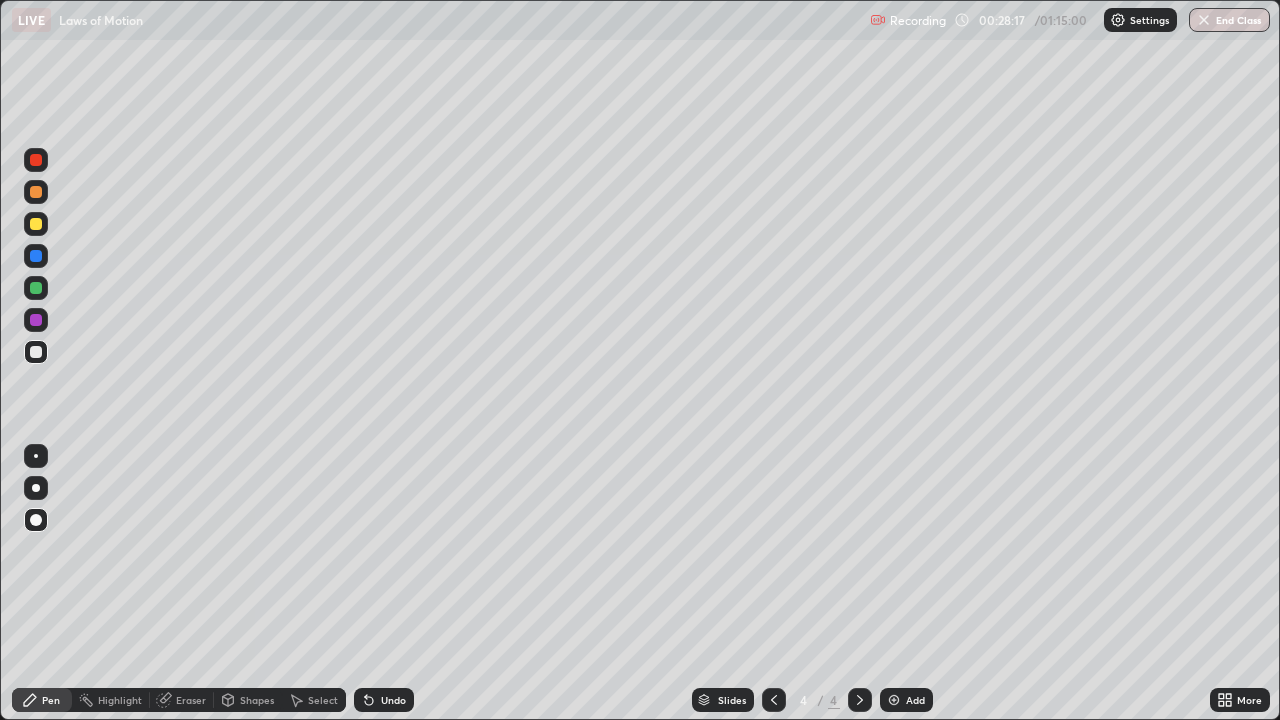 click on "Undo" at bounding box center [384, 700] 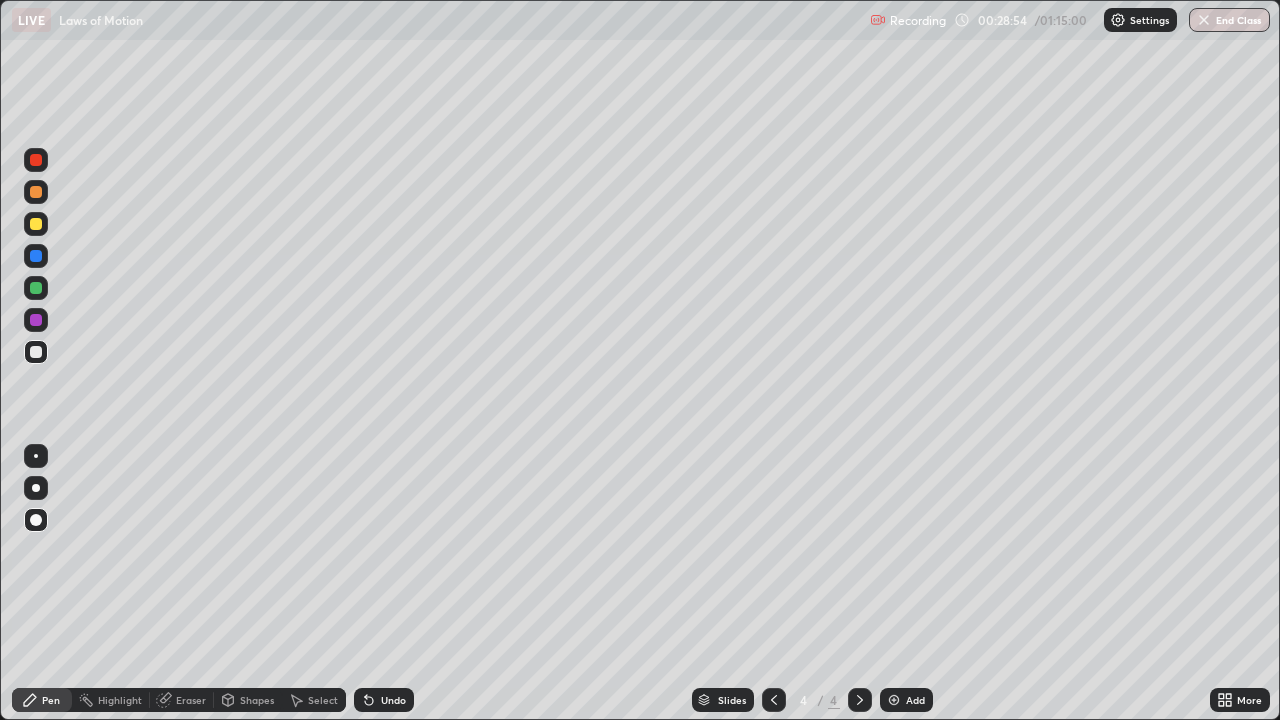 click at bounding box center (36, 320) 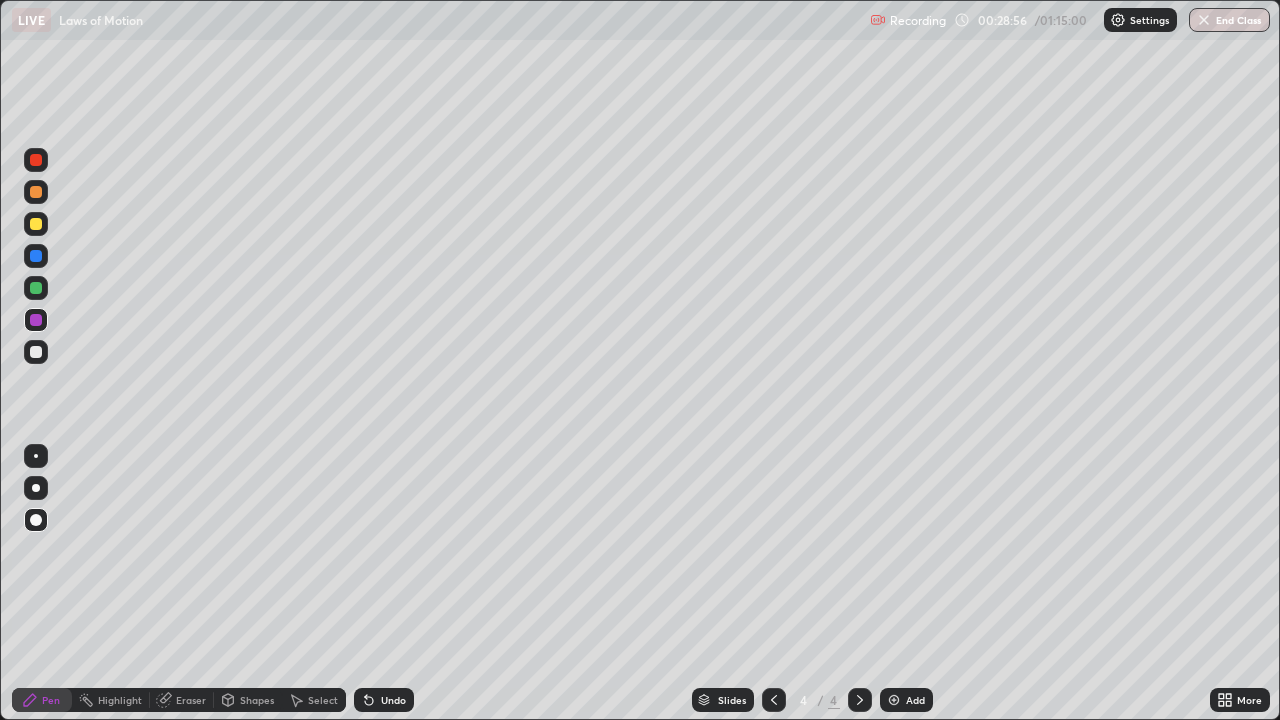 click at bounding box center [36, 224] 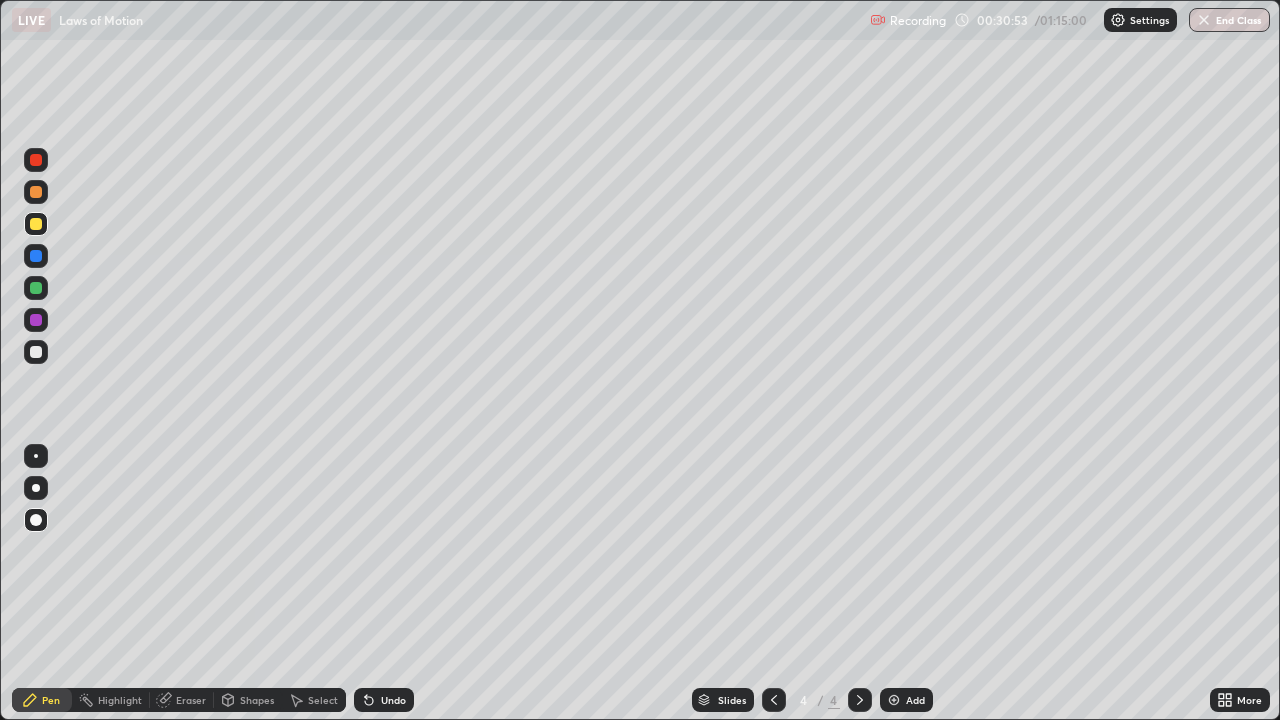 click at bounding box center (36, 352) 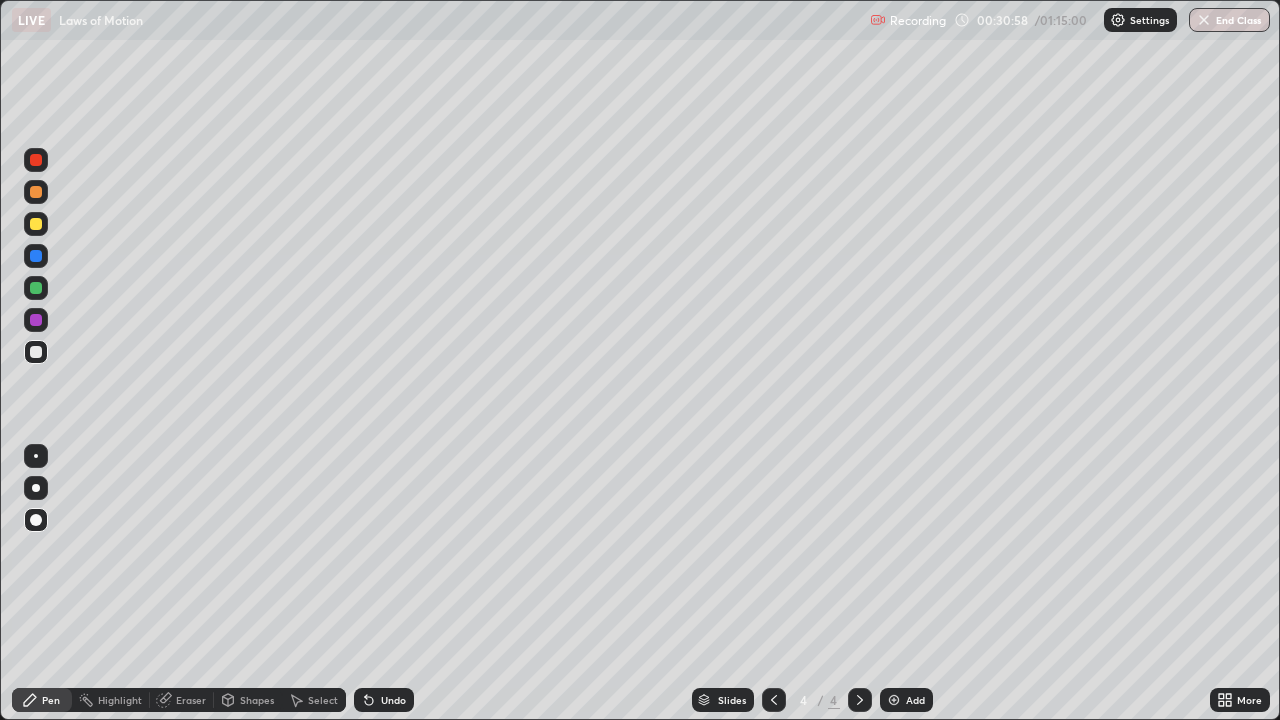 click on "Eraser" at bounding box center (191, 700) 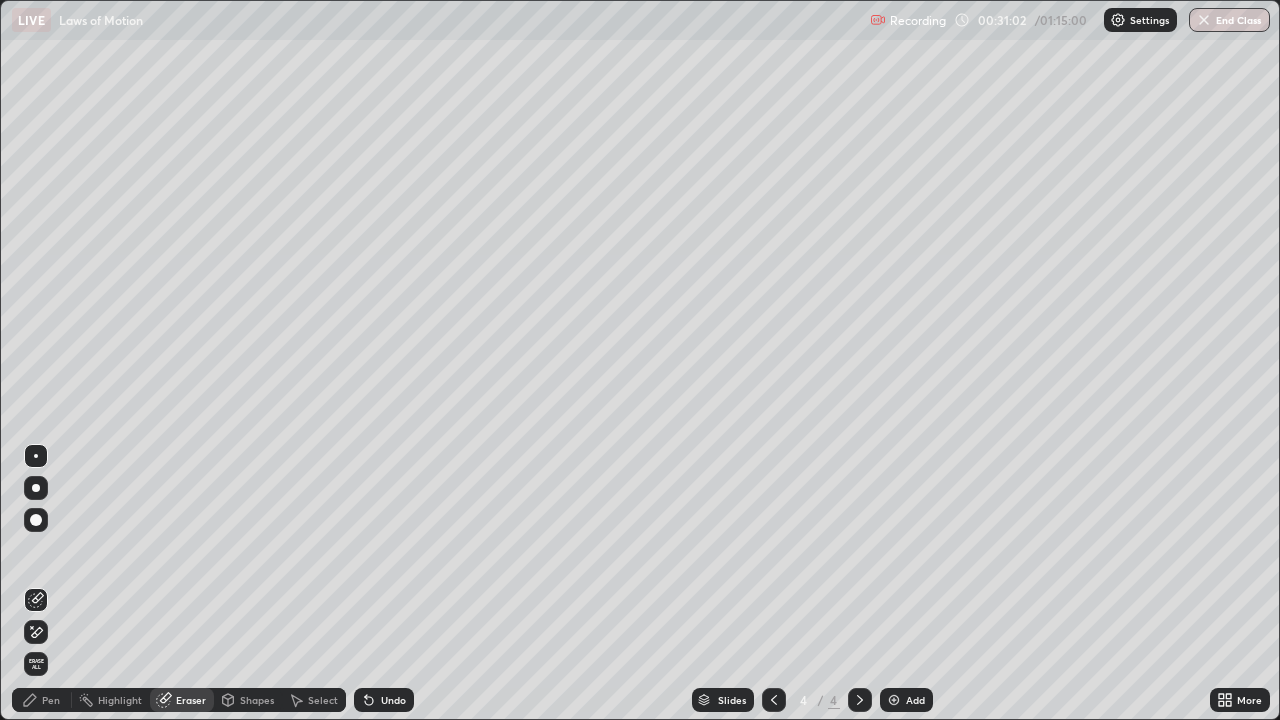 click on "Pen" at bounding box center [51, 700] 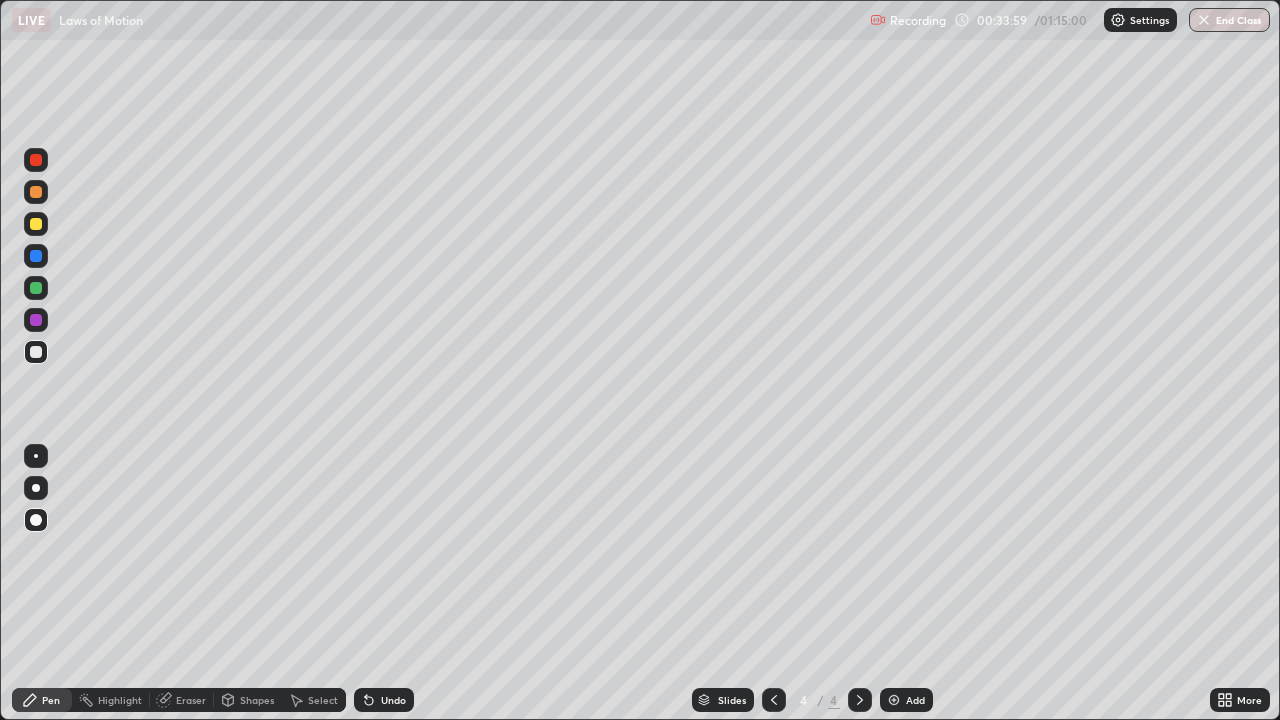click on "Add" at bounding box center [906, 700] 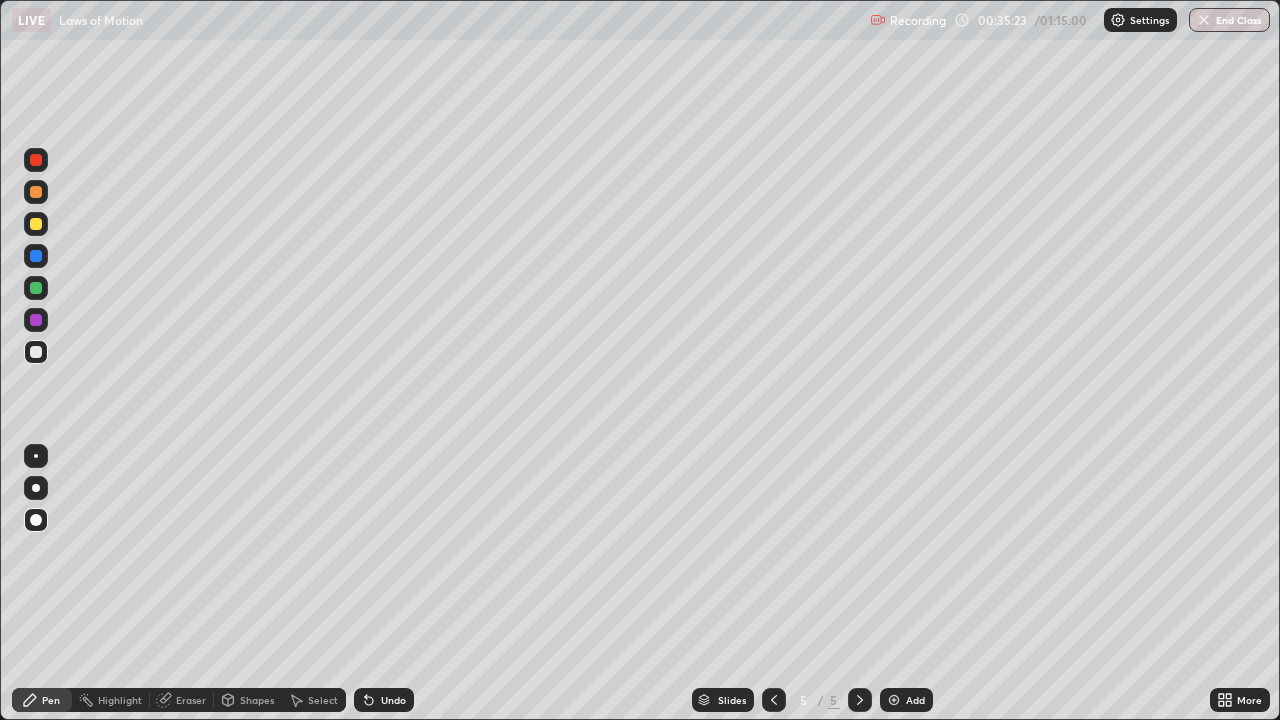 click on "Undo" at bounding box center (393, 700) 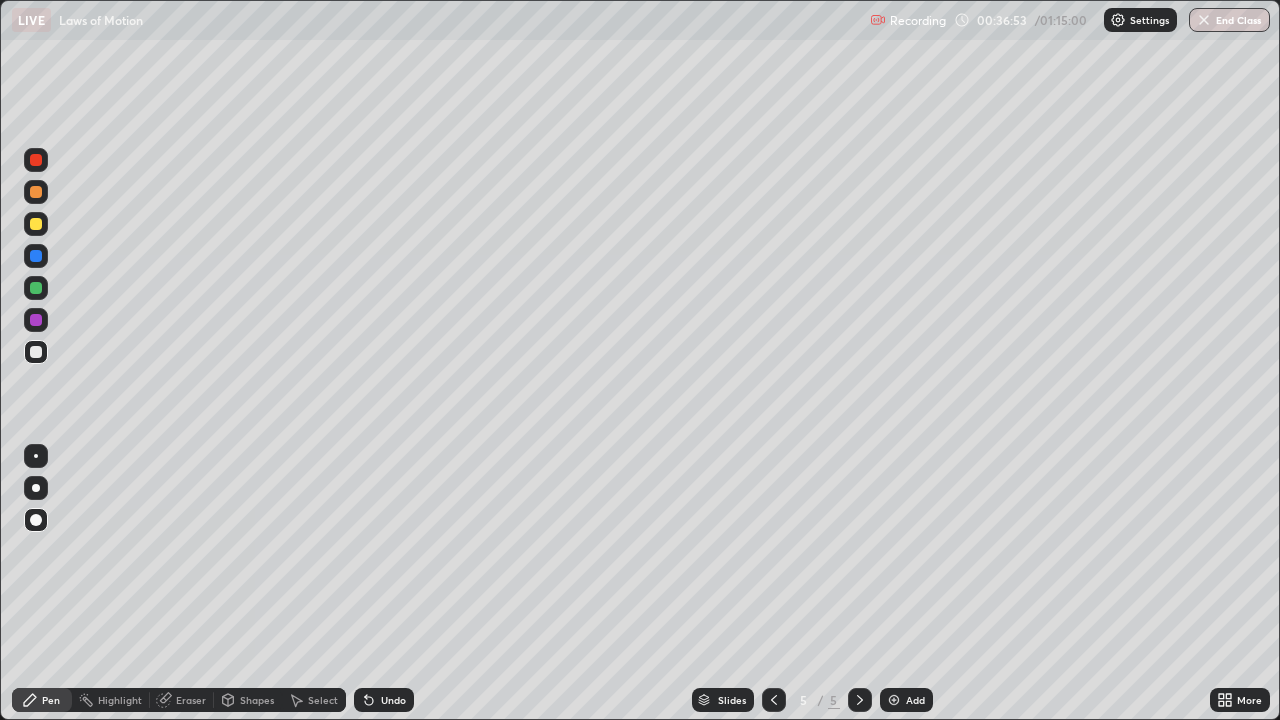 click at bounding box center [36, 224] 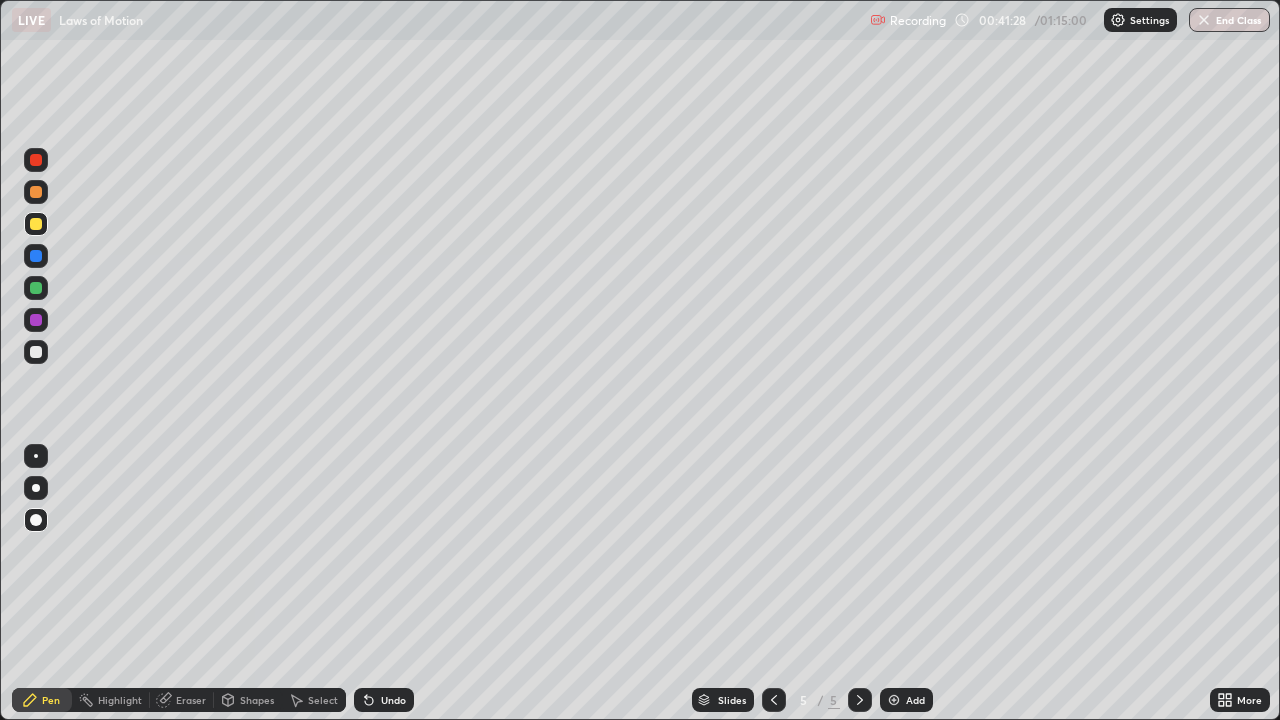 click on "Undo" at bounding box center (393, 700) 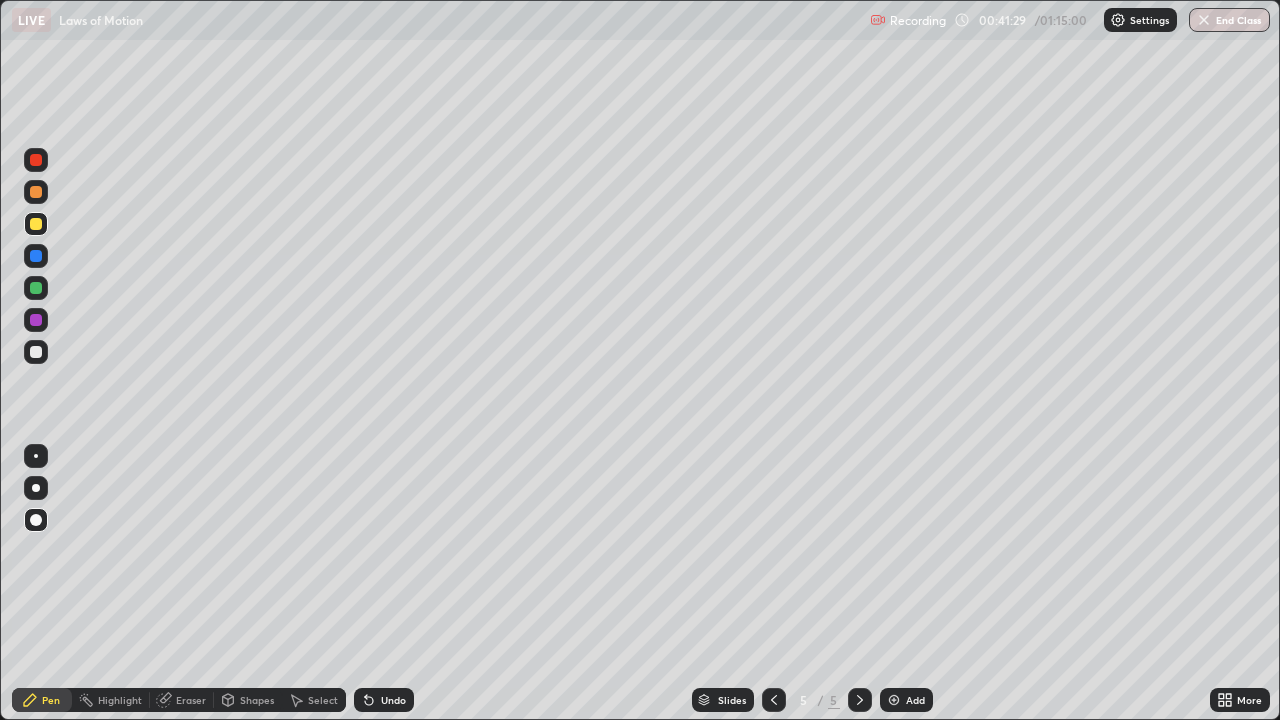 click on "Undo" at bounding box center [393, 700] 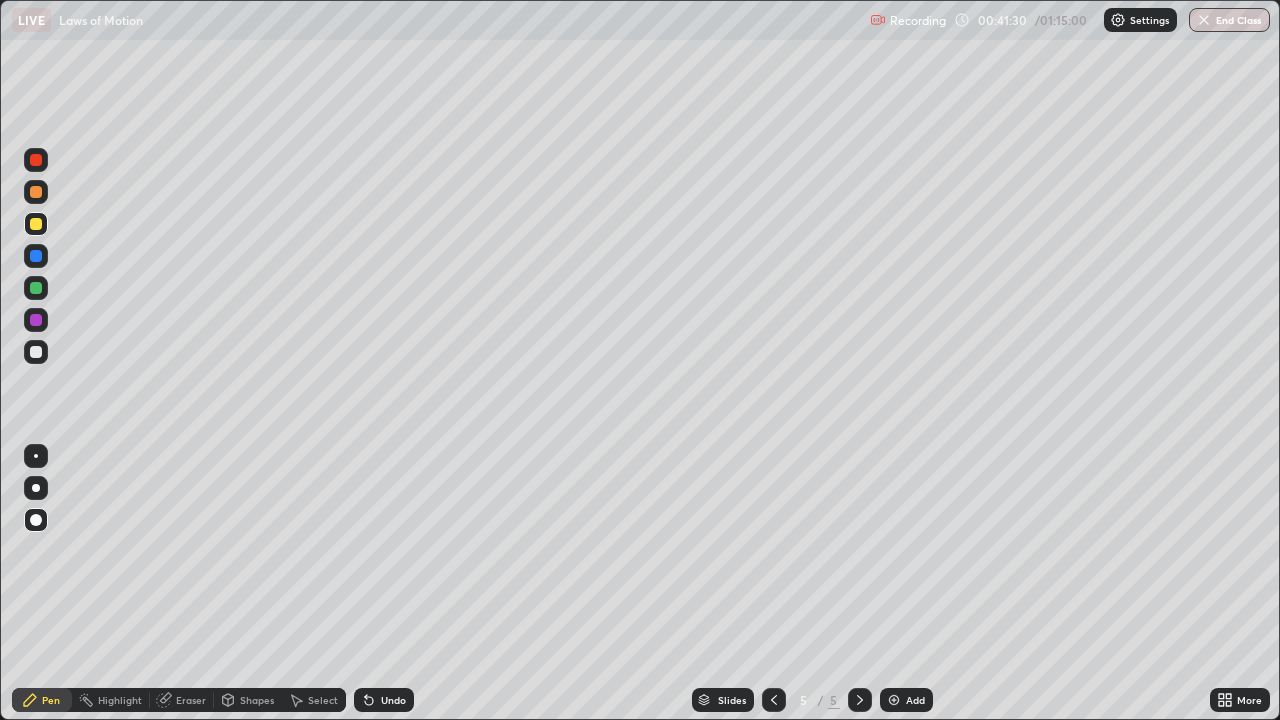 click on "Undo" at bounding box center [393, 700] 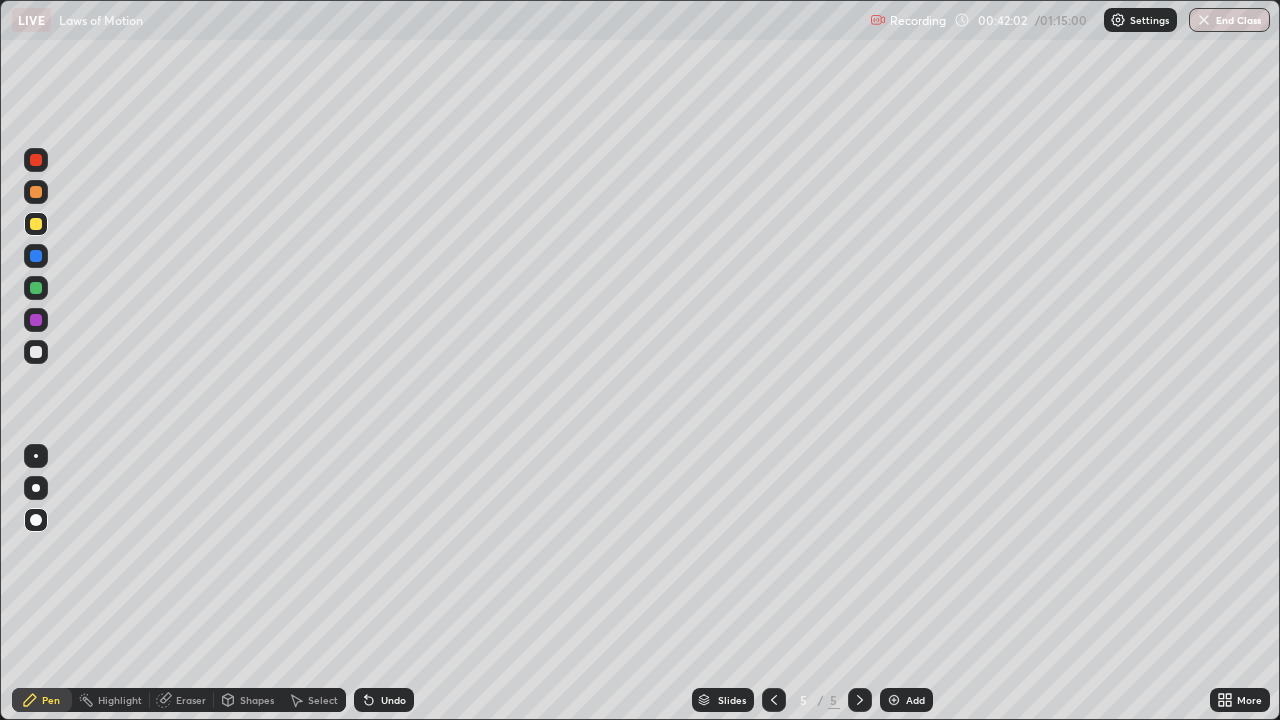 click on "Undo" at bounding box center (384, 700) 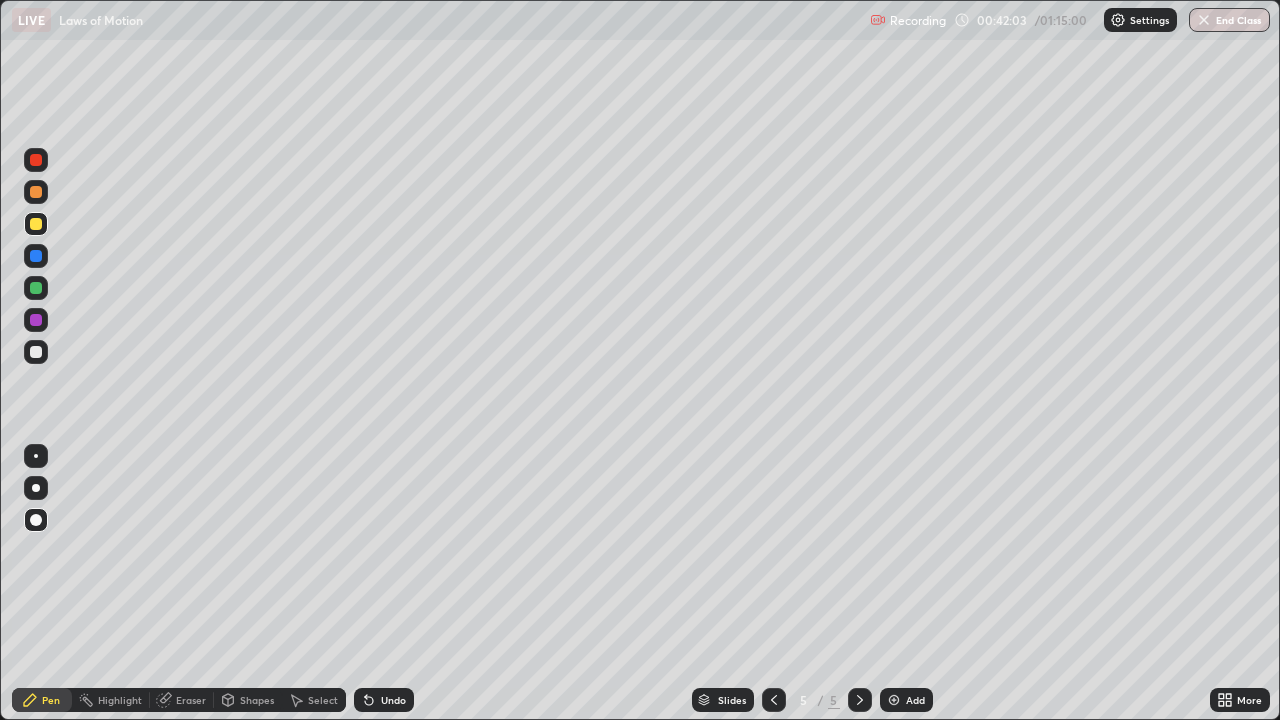 click on "Undo" at bounding box center [384, 700] 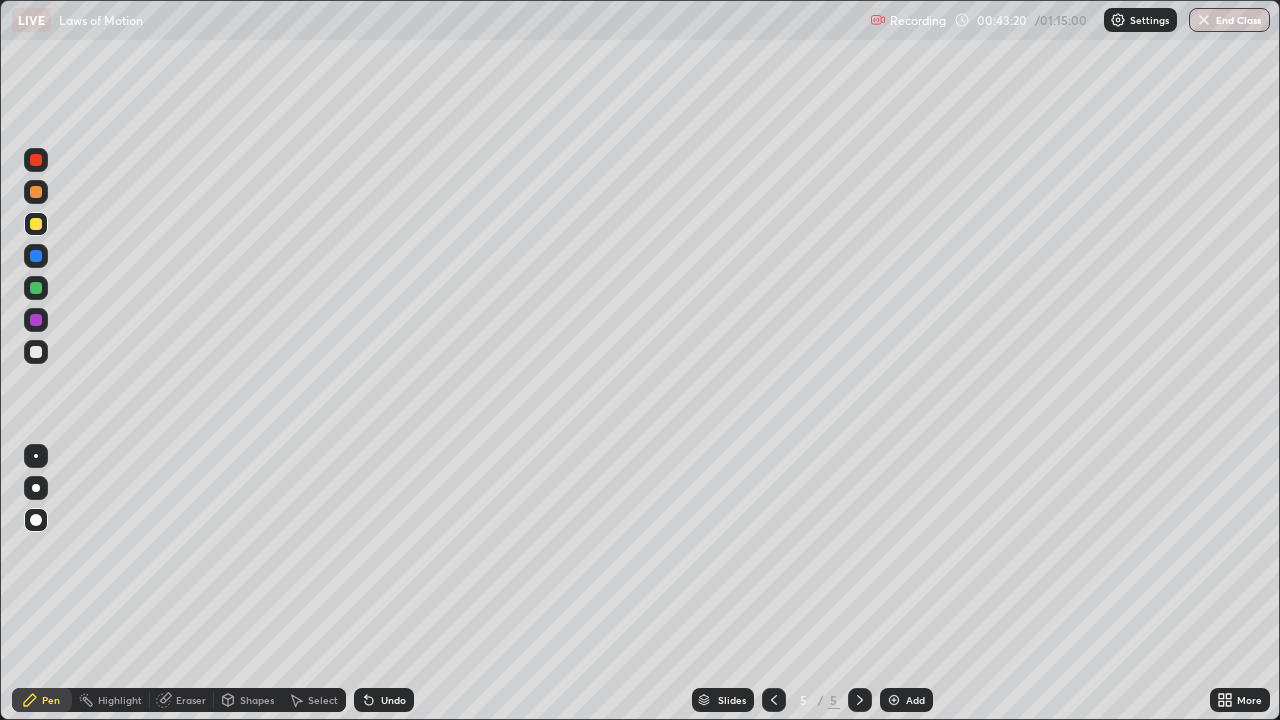 click on "Undo" at bounding box center [393, 700] 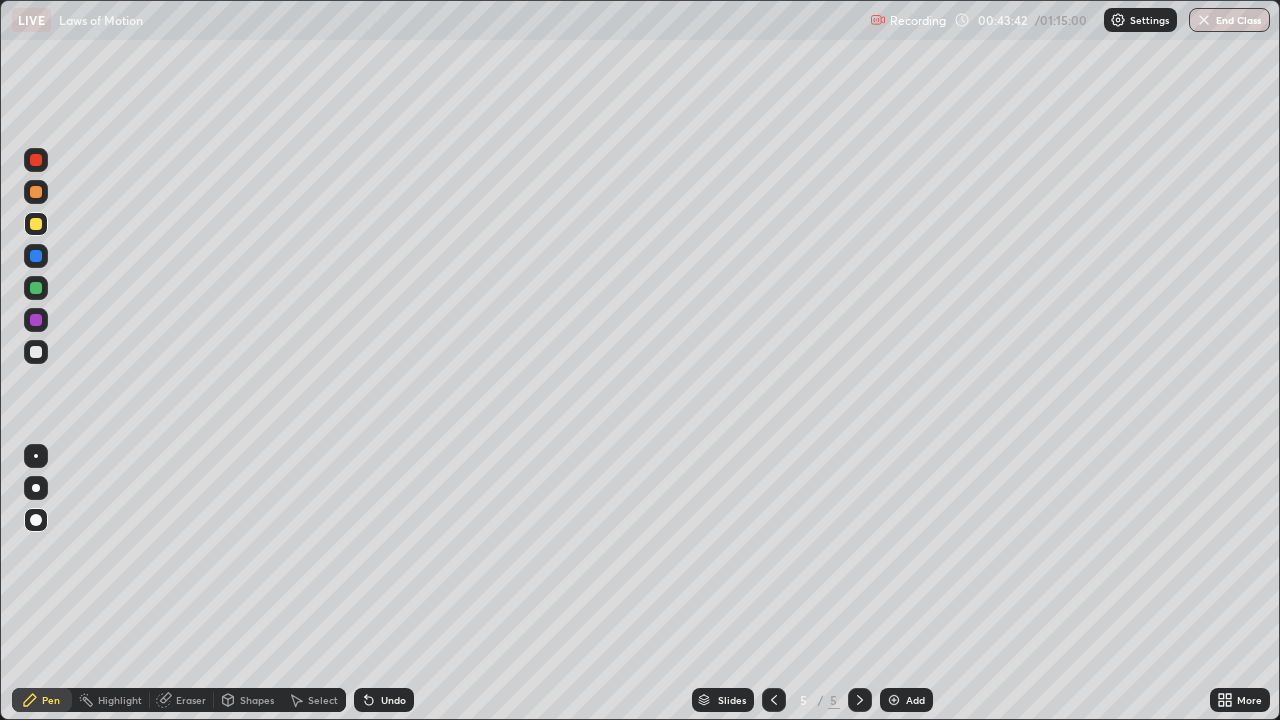 click on "Slides 5 / 5 Add" at bounding box center [812, 700] 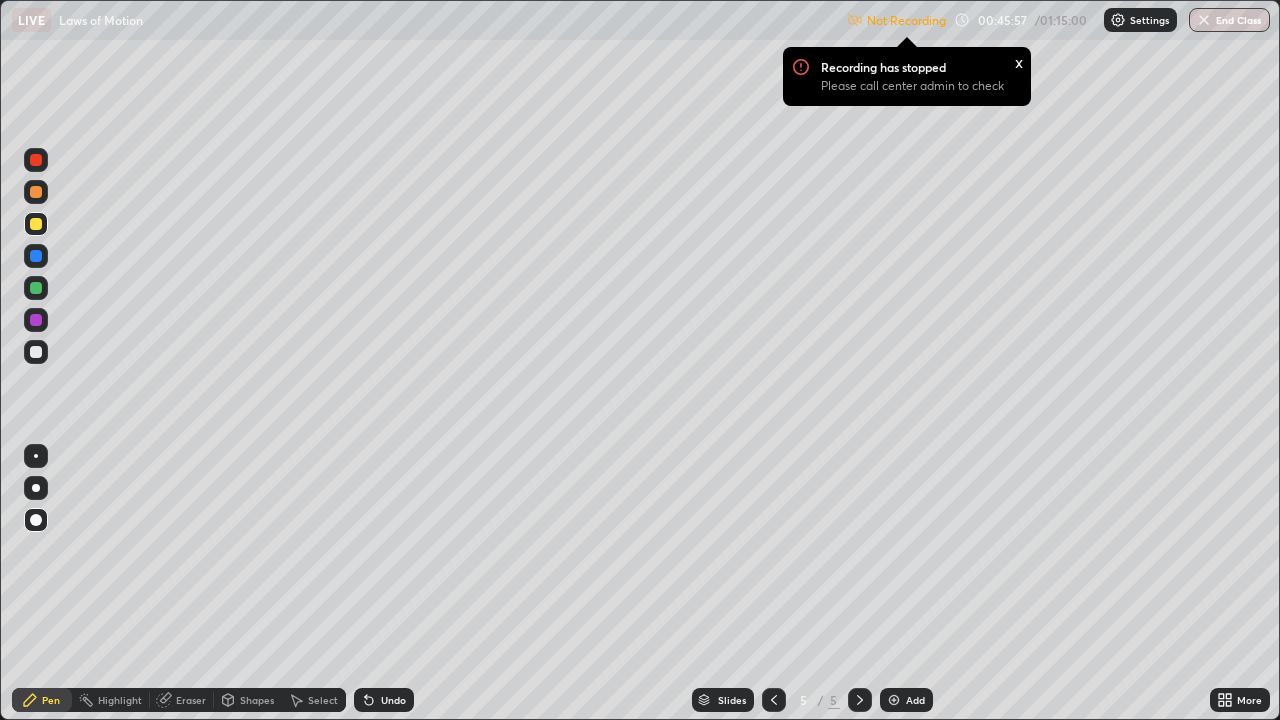 click on "Not Recording" at bounding box center [906, 20] 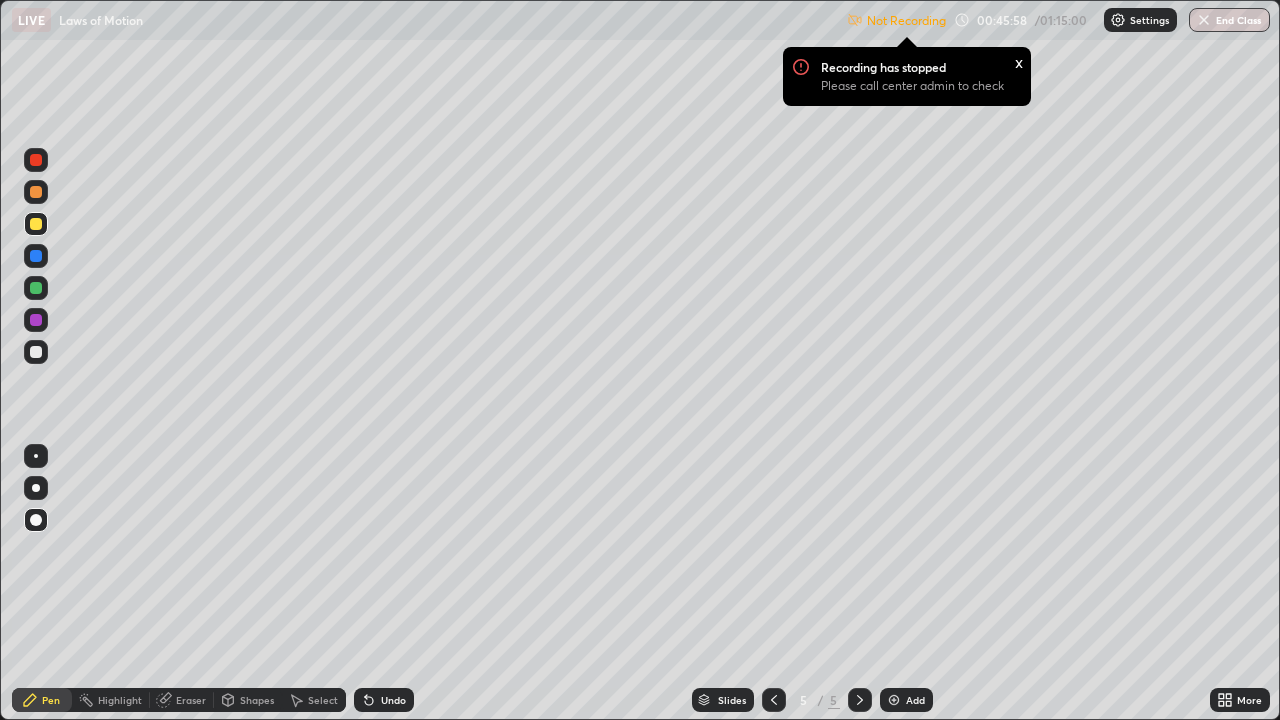 click on "Settings" at bounding box center [1149, 20] 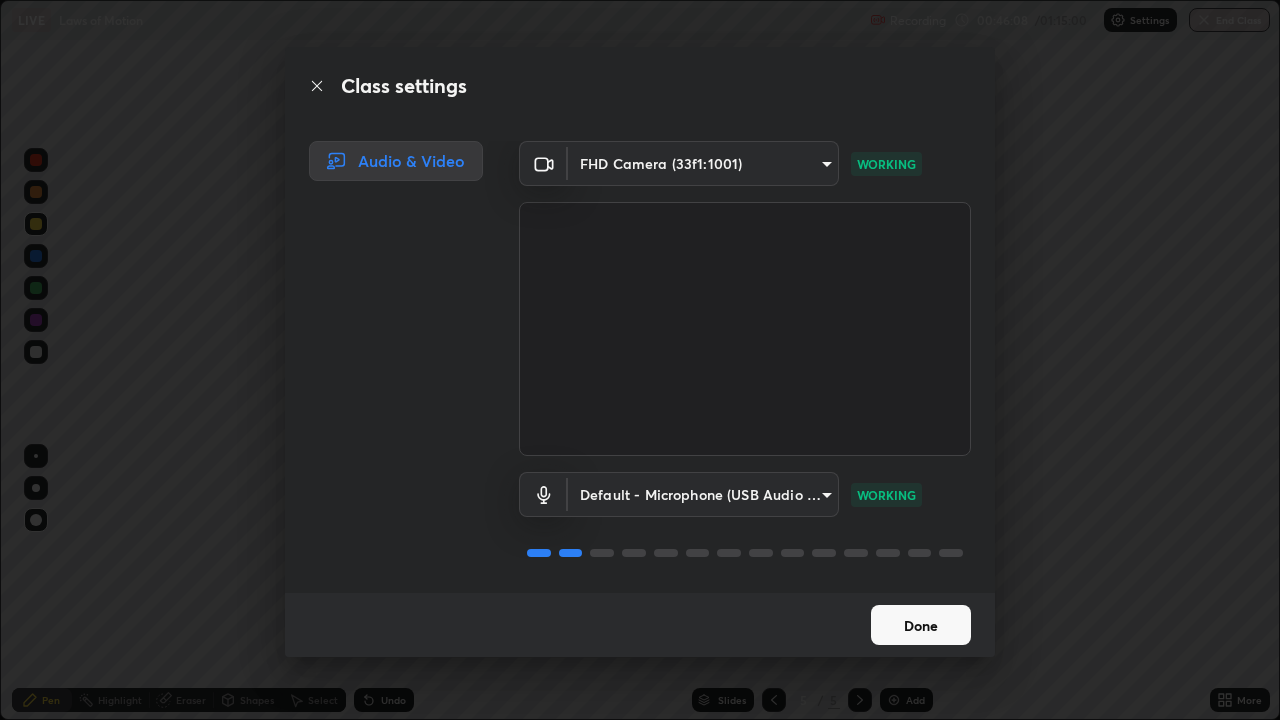 click on "Done" at bounding box center (921, 625) 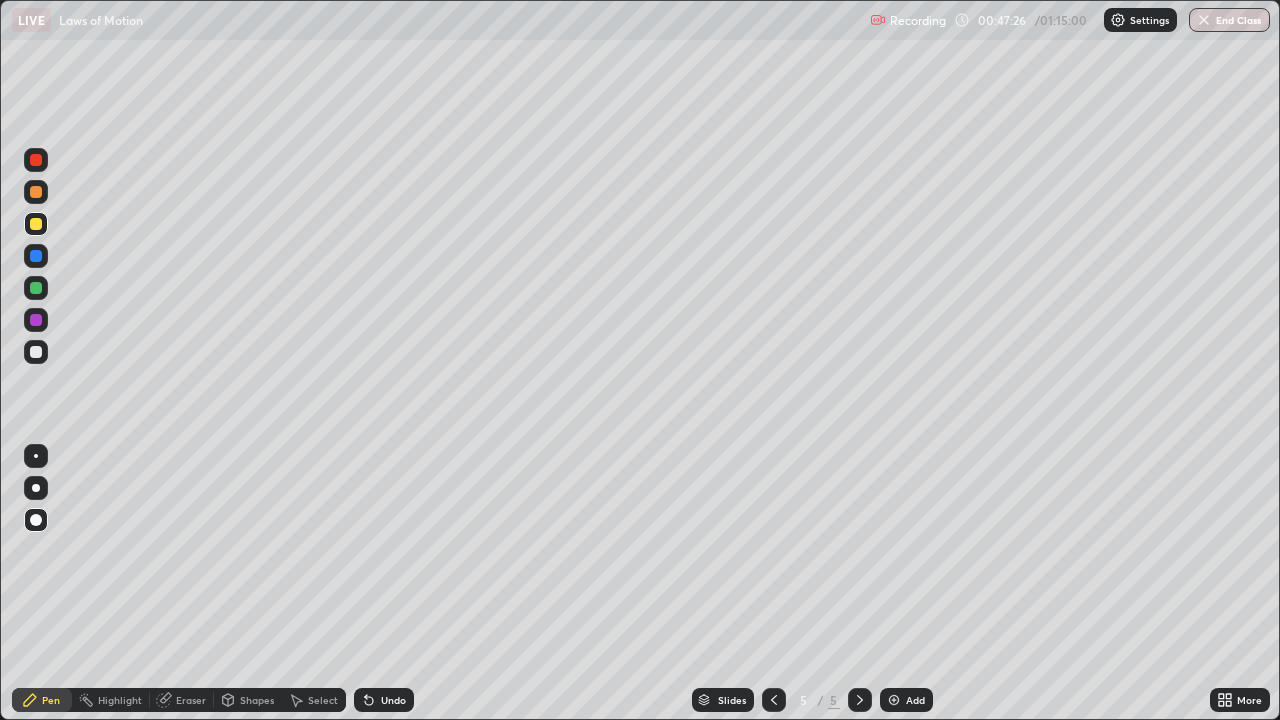 click on "Add" at bounding box center [906, 700] 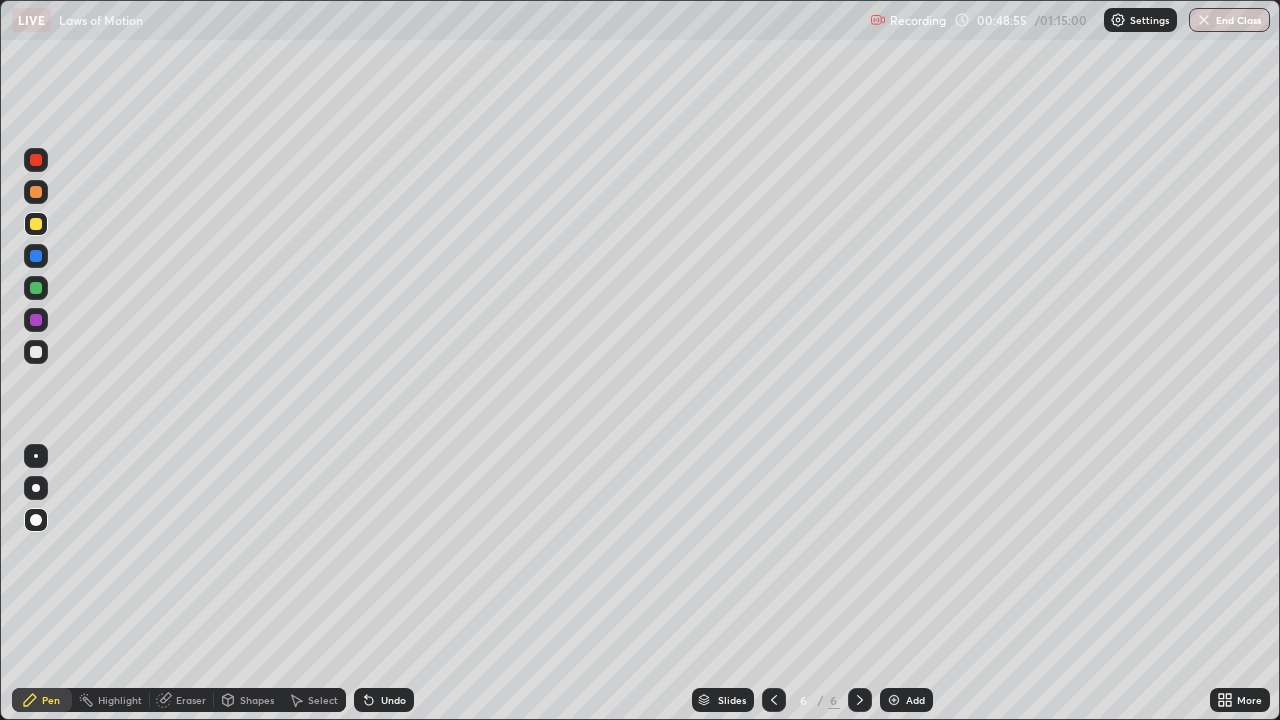 click on "Undo" at bounding box center [393, 700] 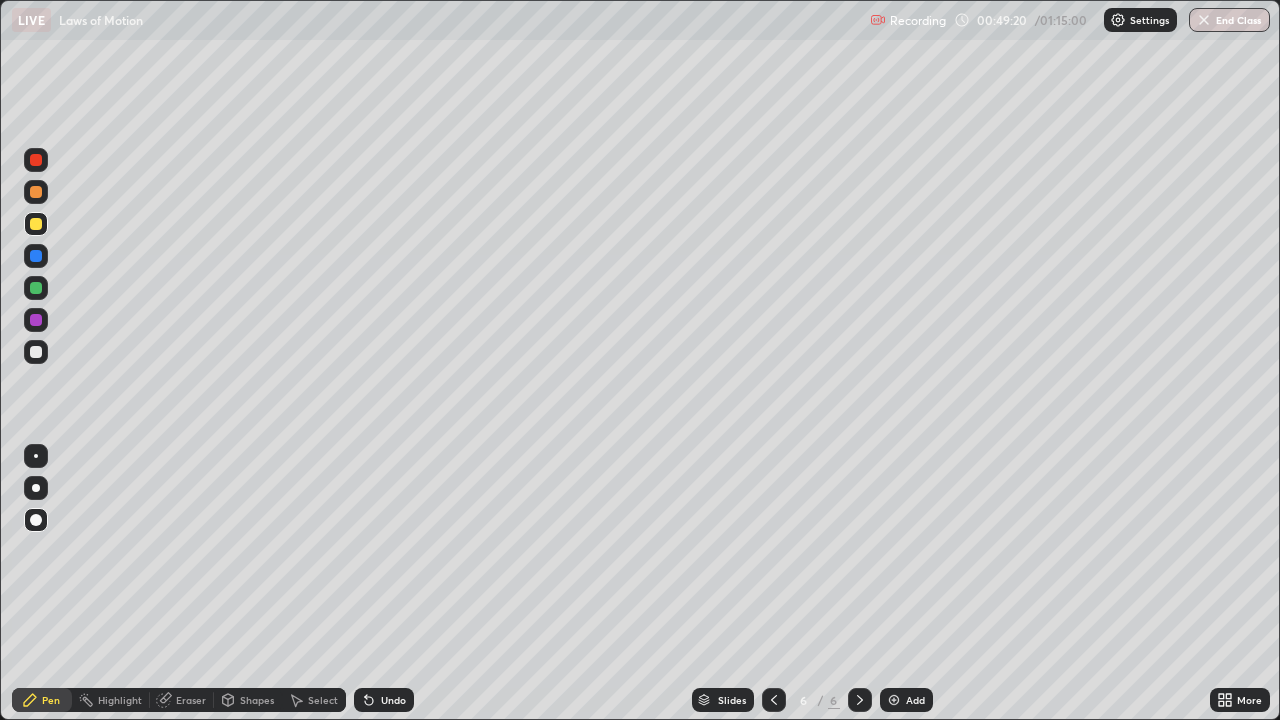click at bounding box center [36, 352] 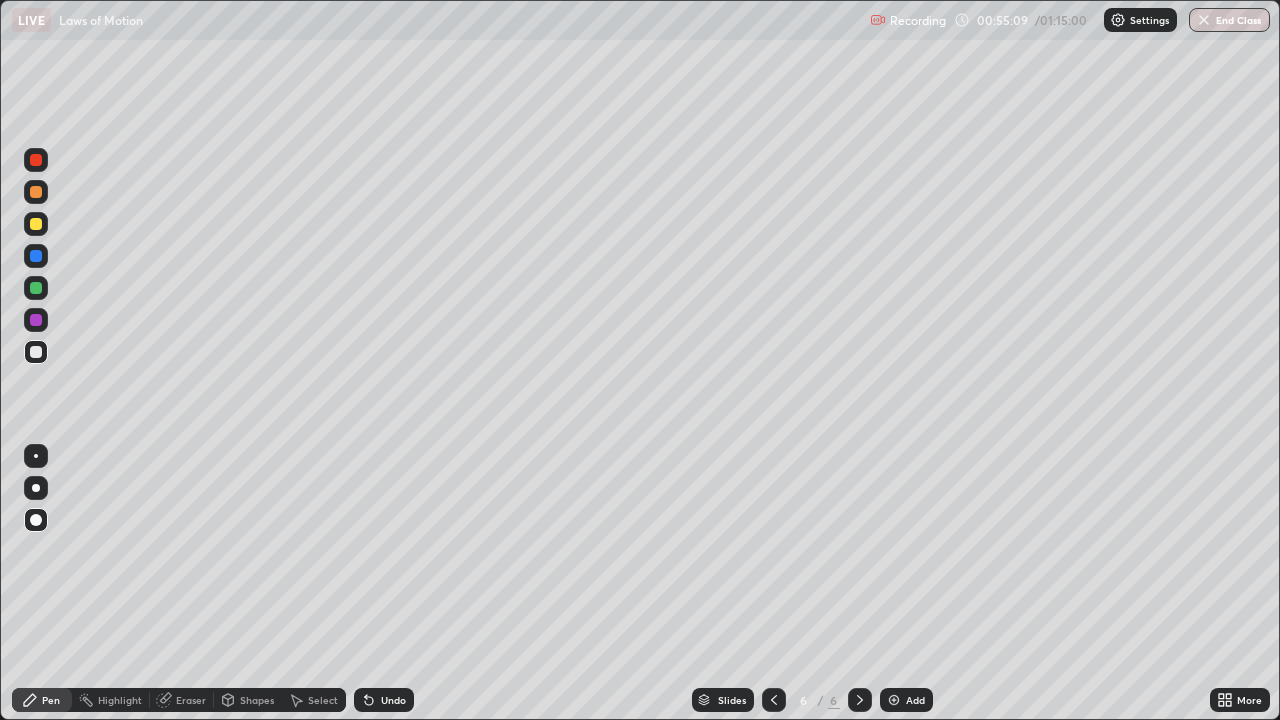 click 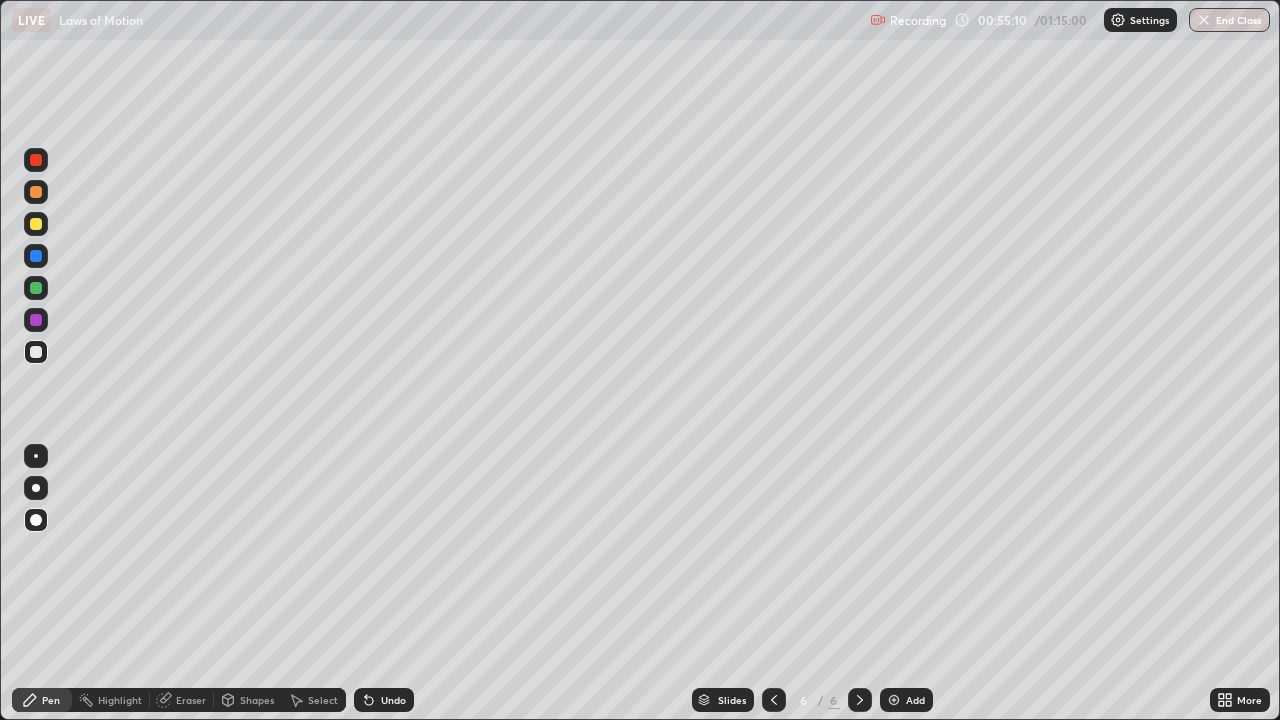click on "Add" at bounding box center [915, 700] 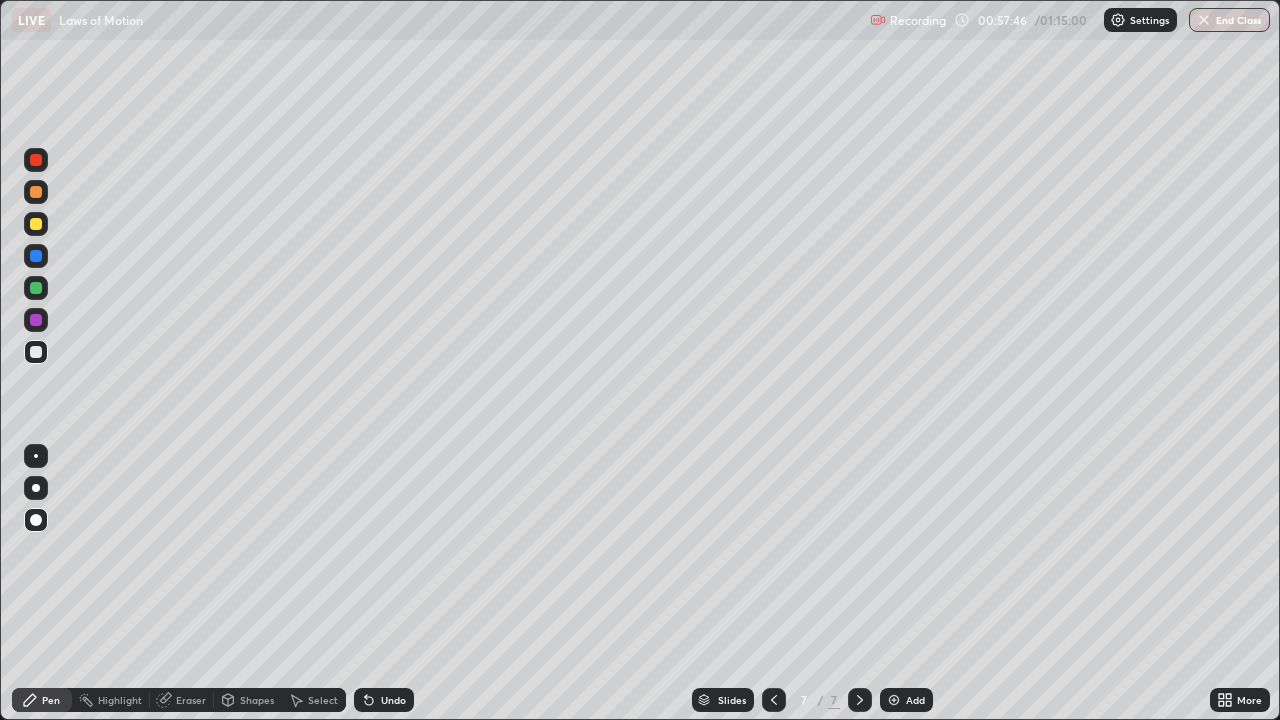 click at bounding box center [36, 224] 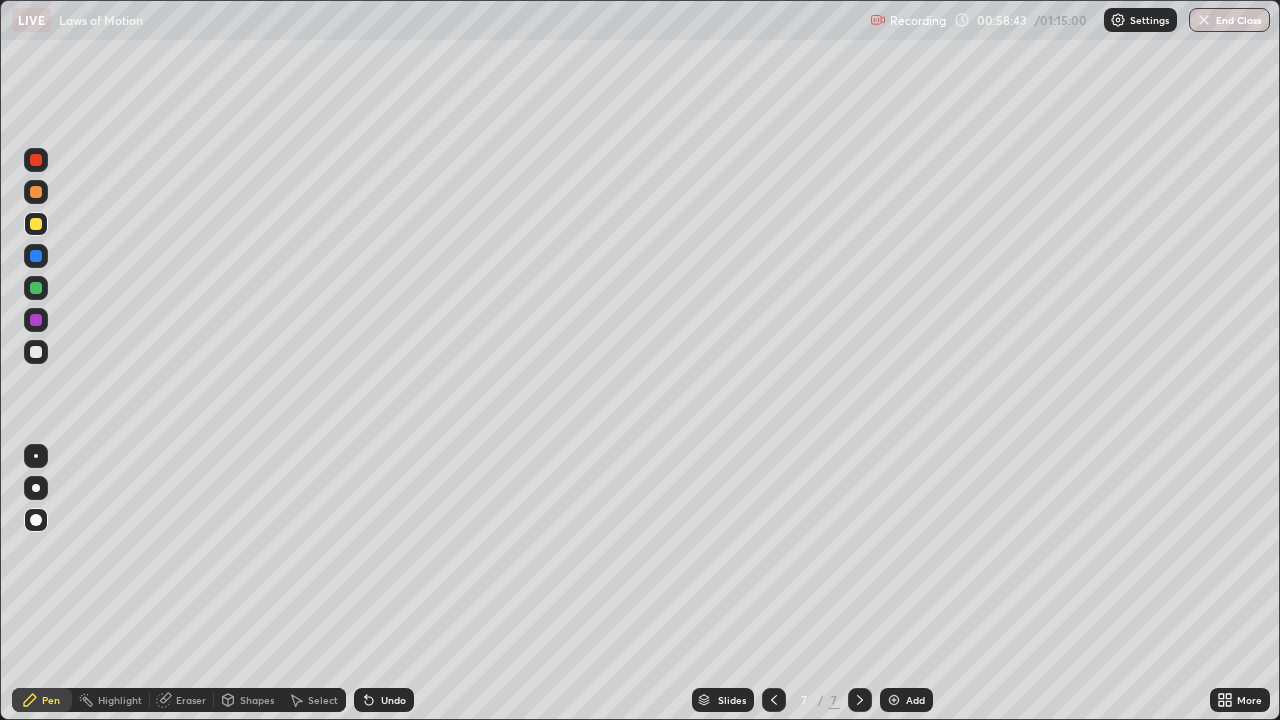 click on "Eraser" at bounding box center [191, 700] 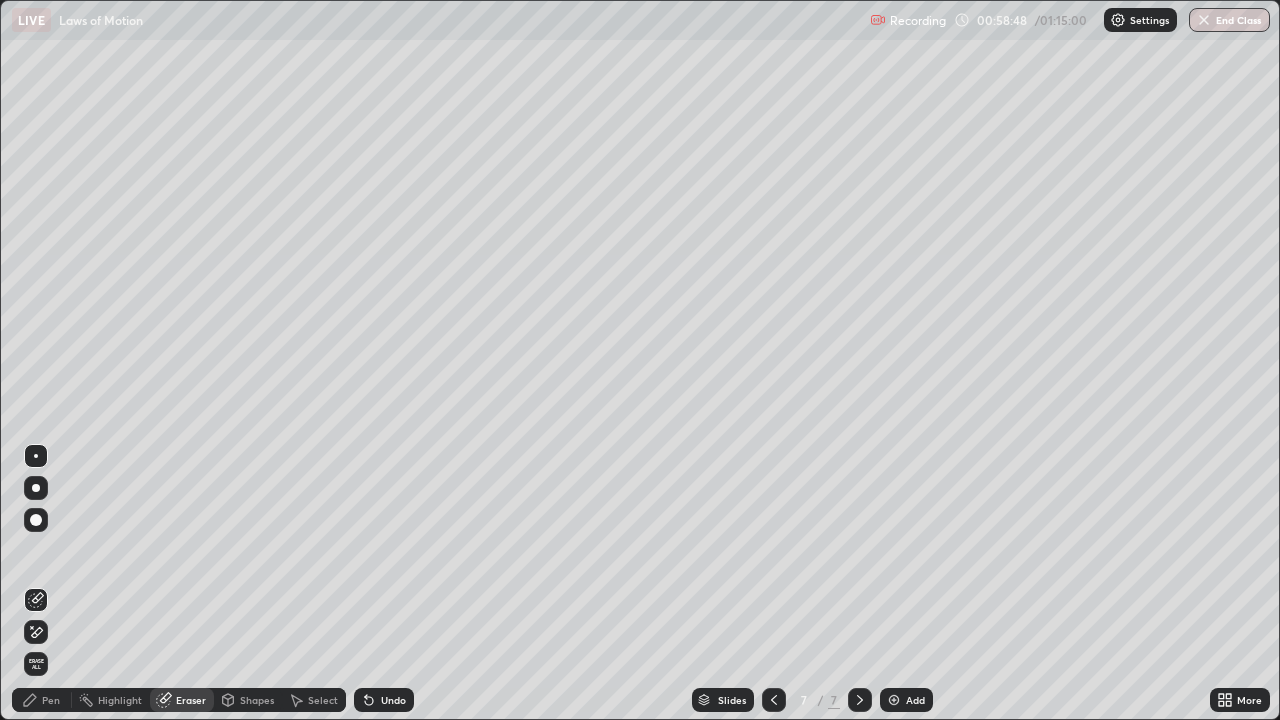 click on "Pen" at bounding box center (51, 700) 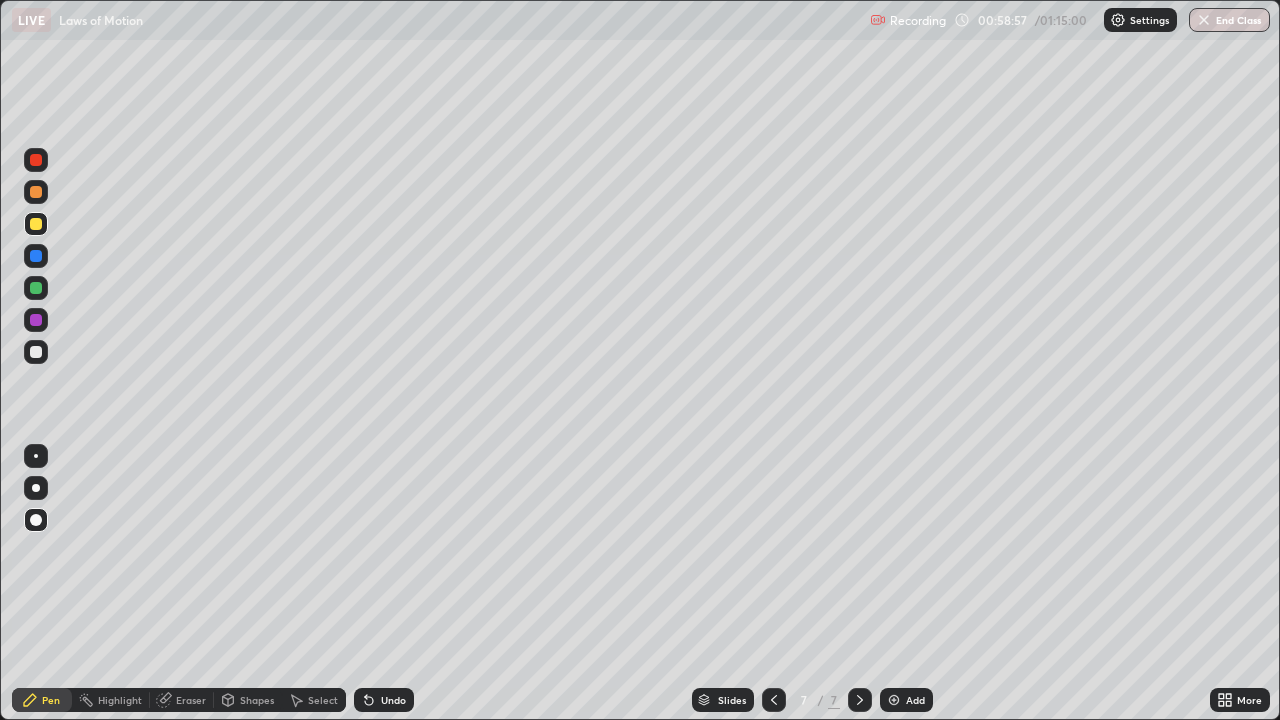 click on "Eraser" at bounding box center (191, 700) 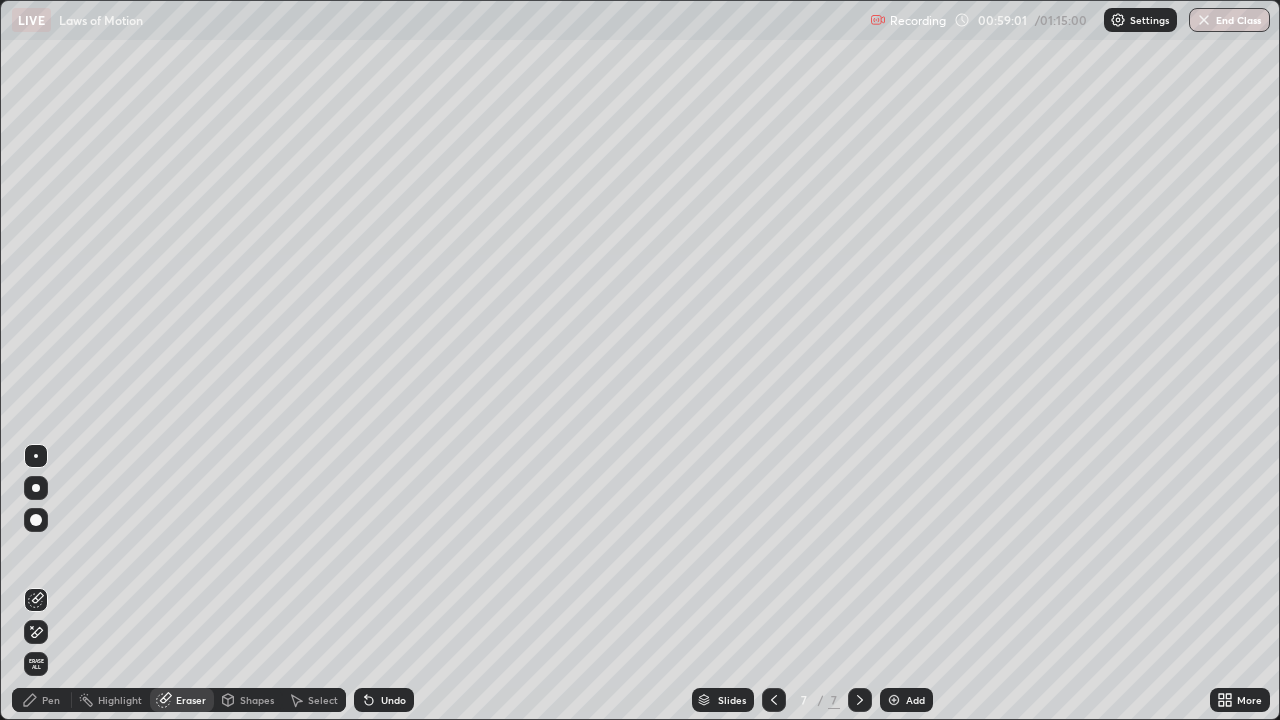 click on "Pen" at bounding box center [51, 700] 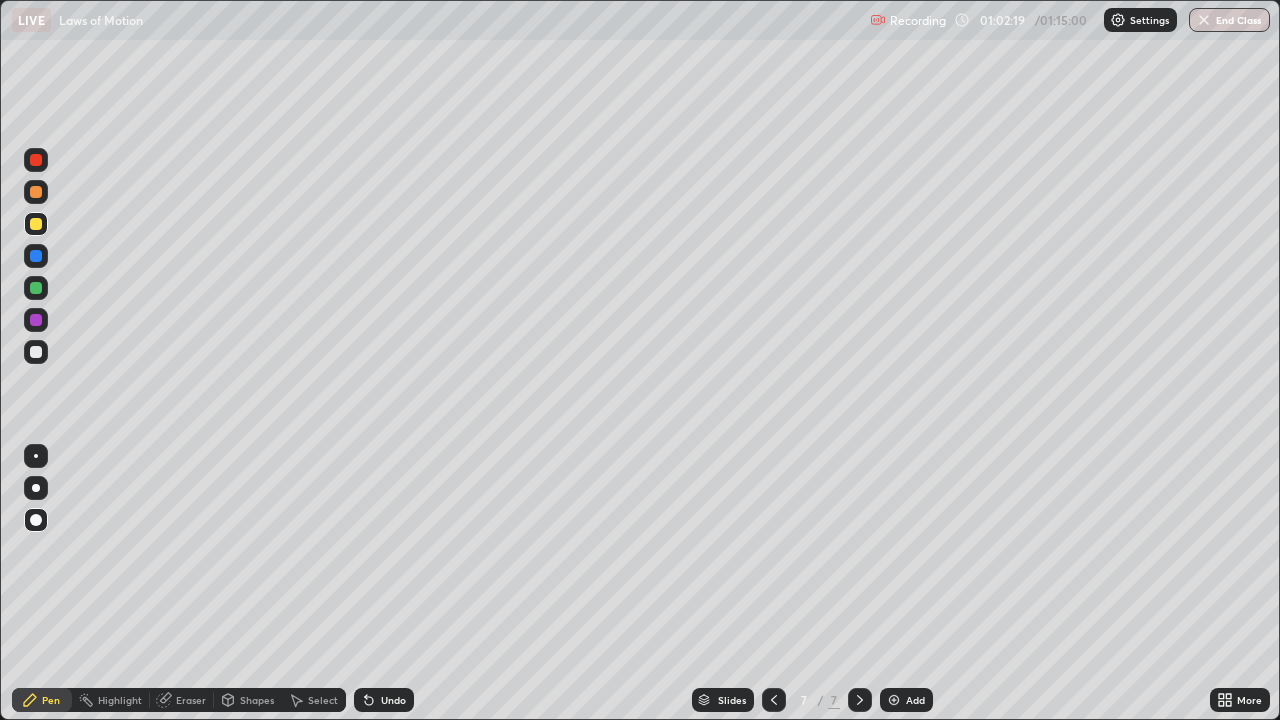 click on "Add" at bounding box center (915, 700) 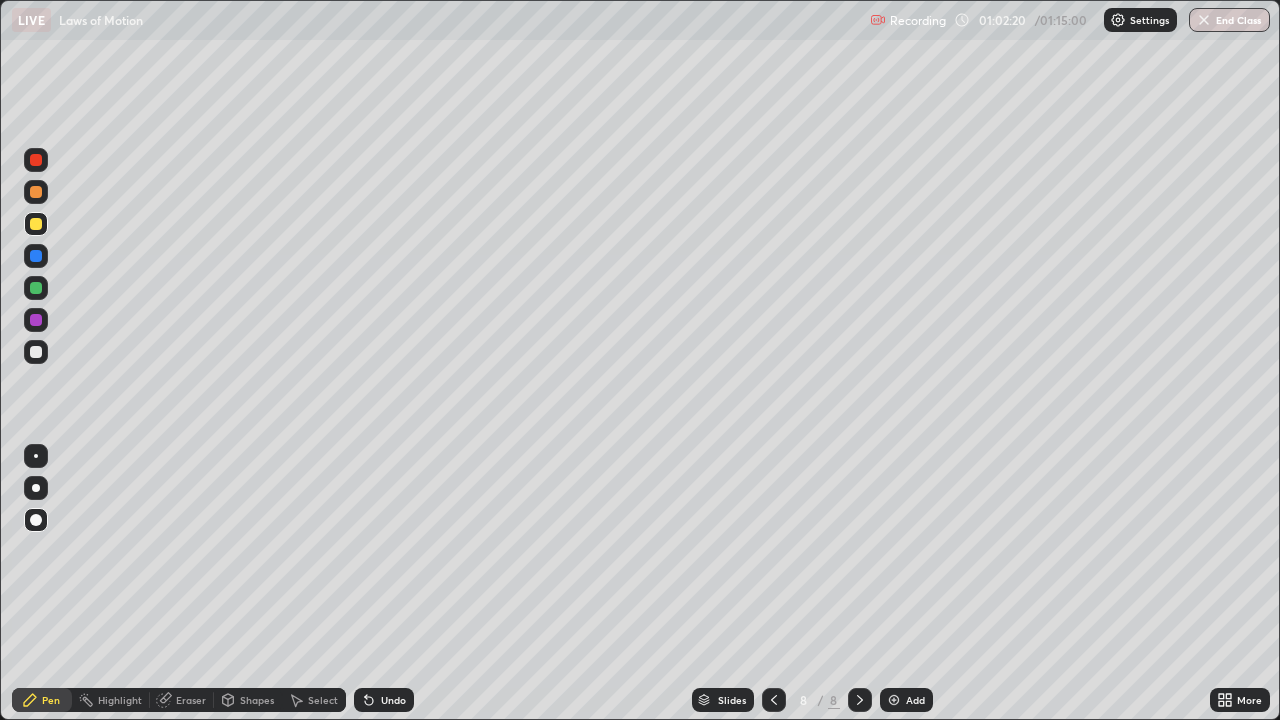 click at bounding box center [36, 352] 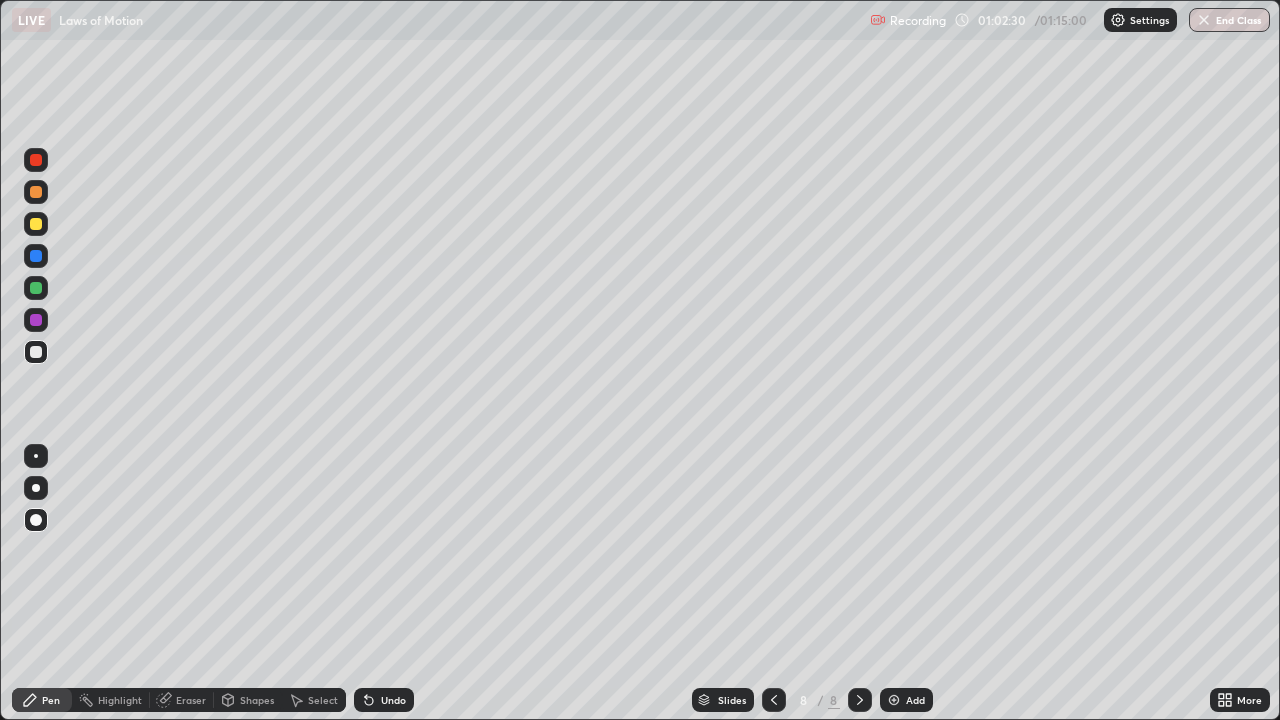 click at bounding box center [36, 224] 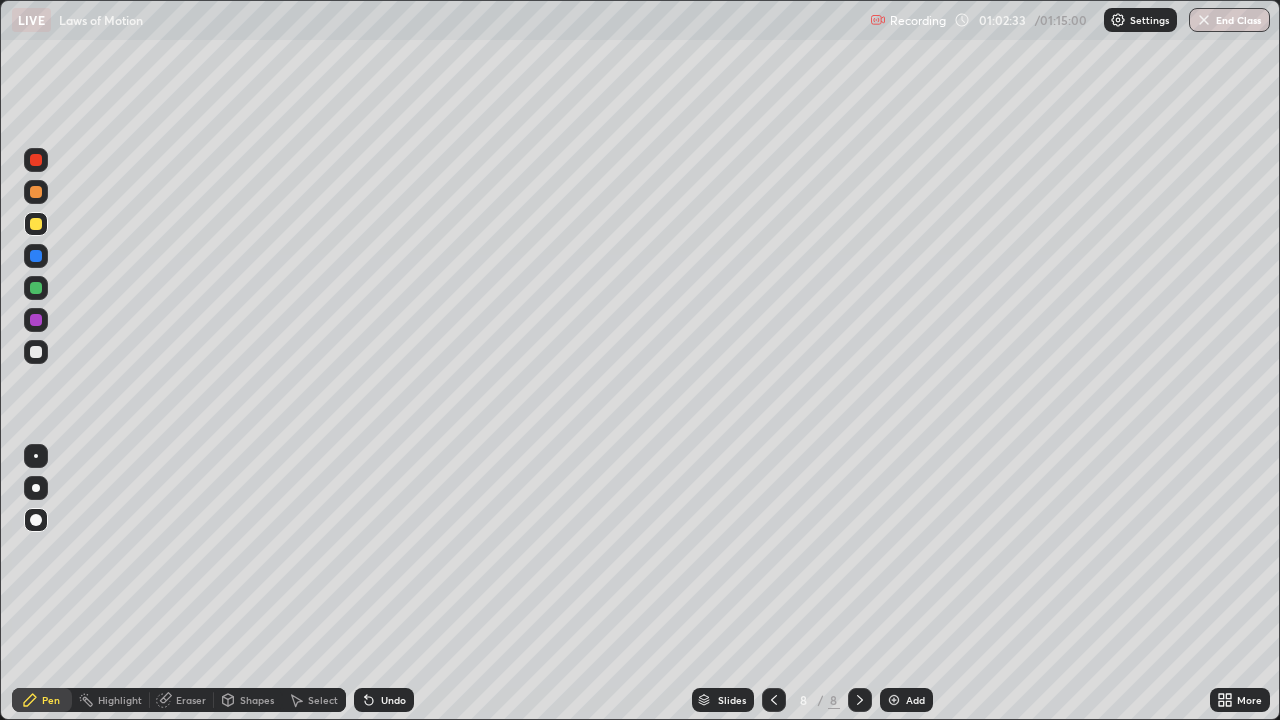 click at bounding box center [36, 256] 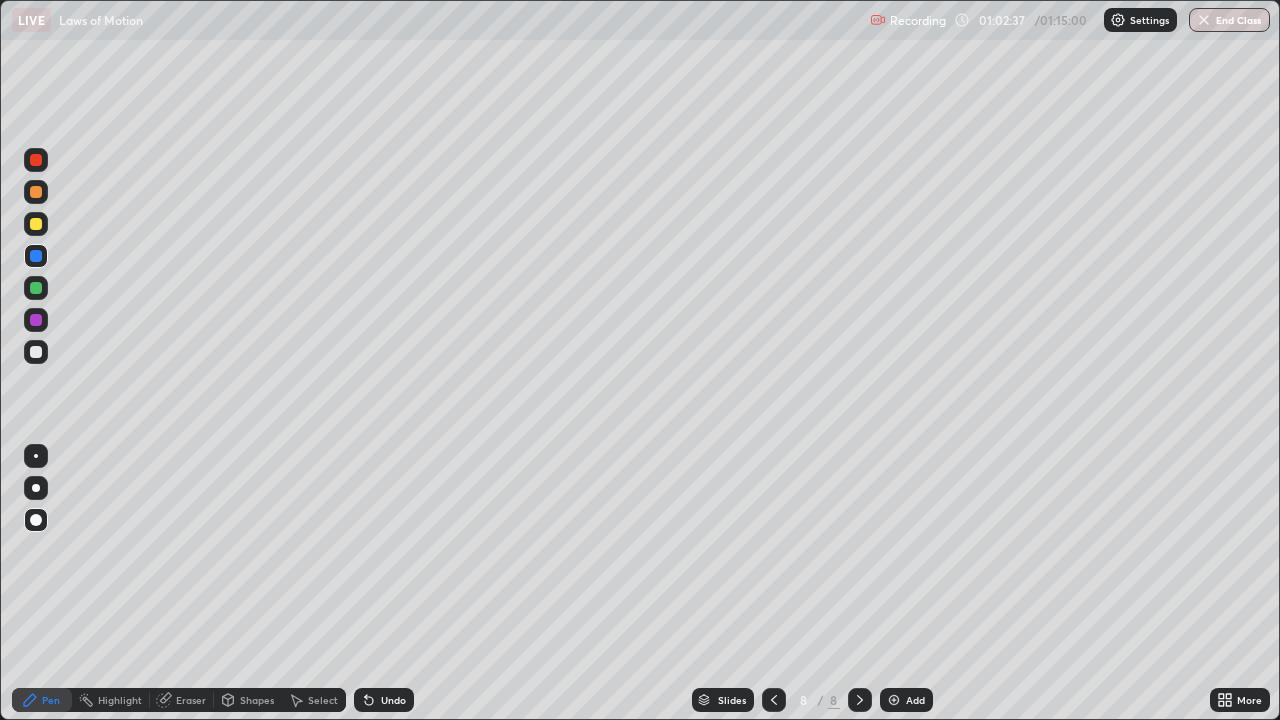 click at bounding box center [36, 352] 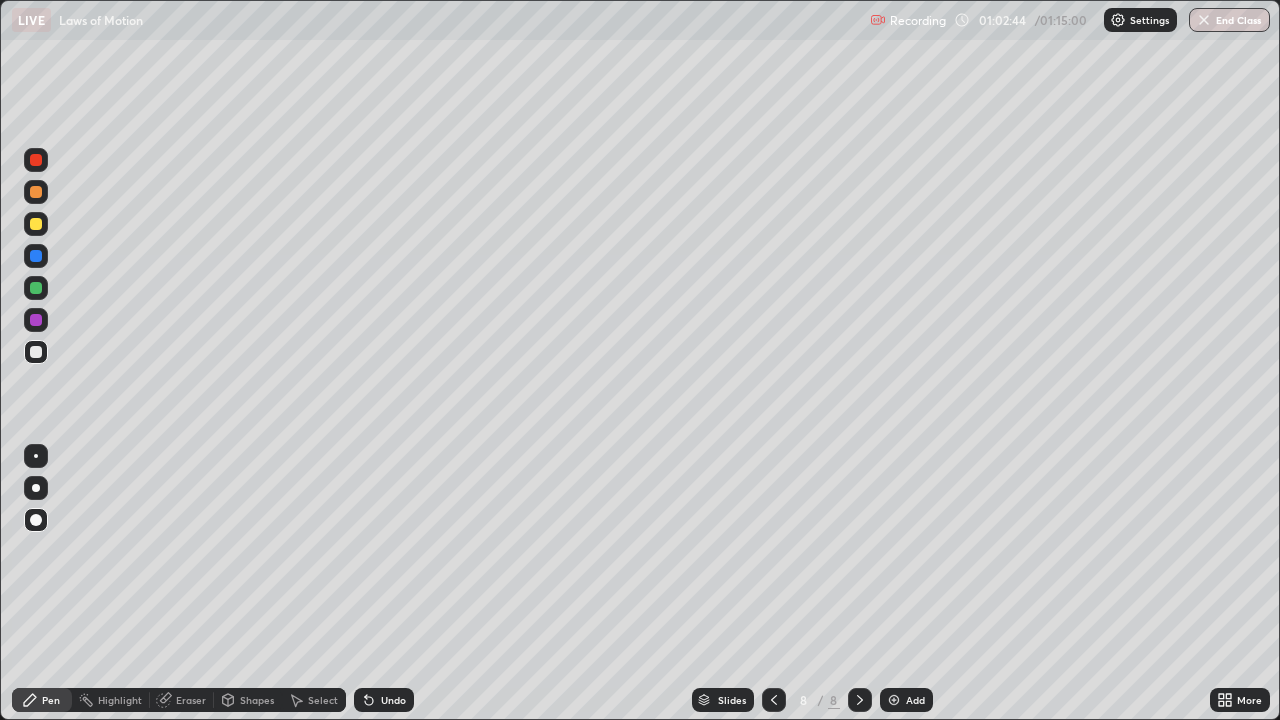 click at bounding box center [36, 320] 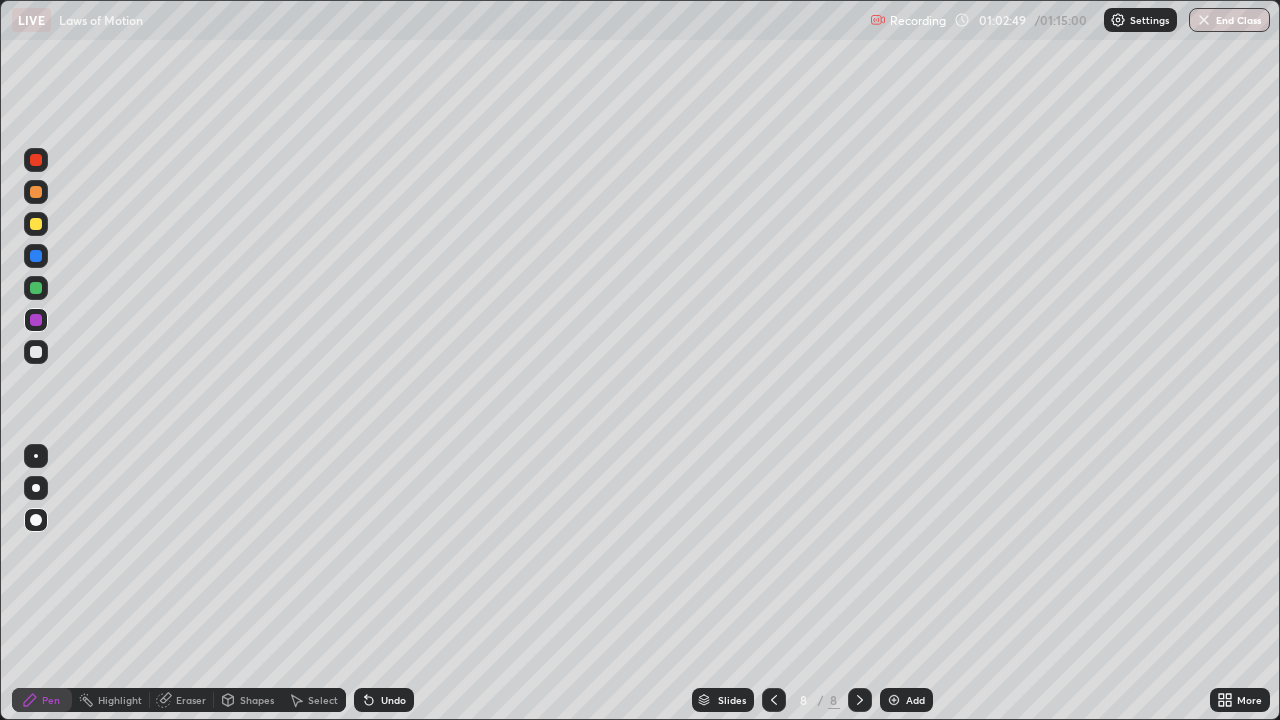 click at bounding box center (36, 352) 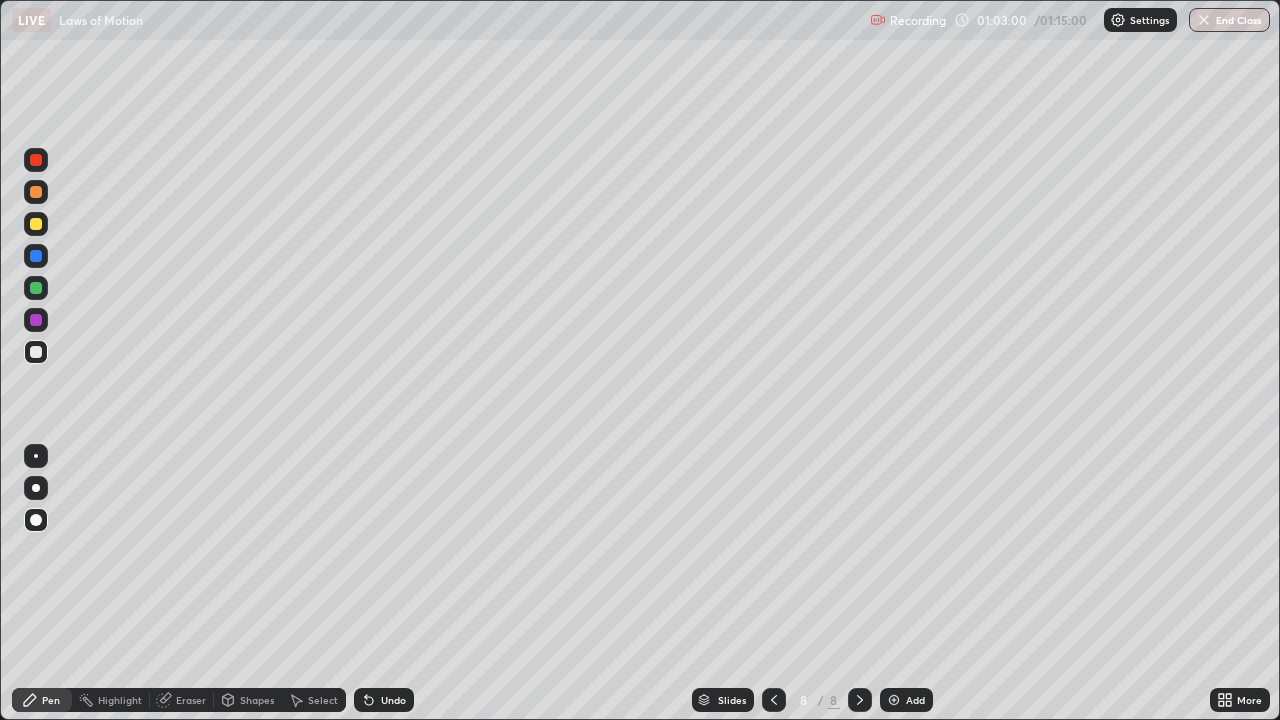 click on "Undo" at bounding box center (393, 700) 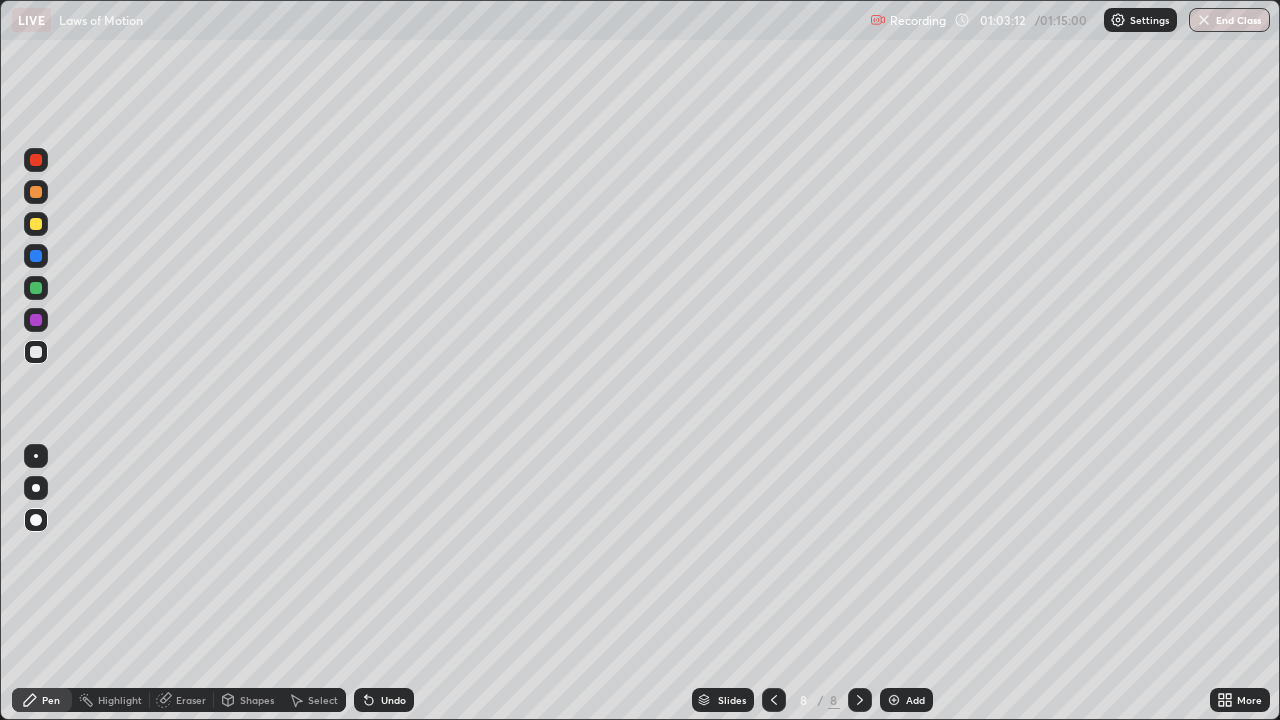 click on "Undo" at bounding box center (393, 700) 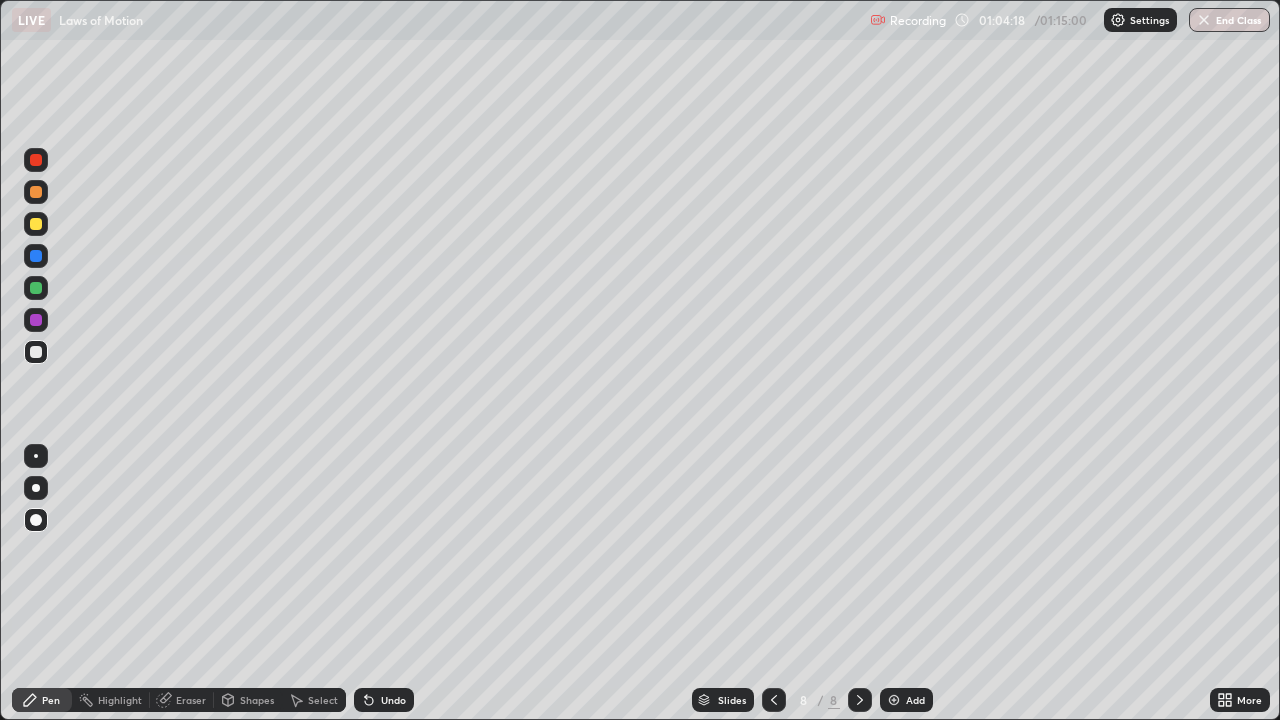 click at bounding box center (36, 224) 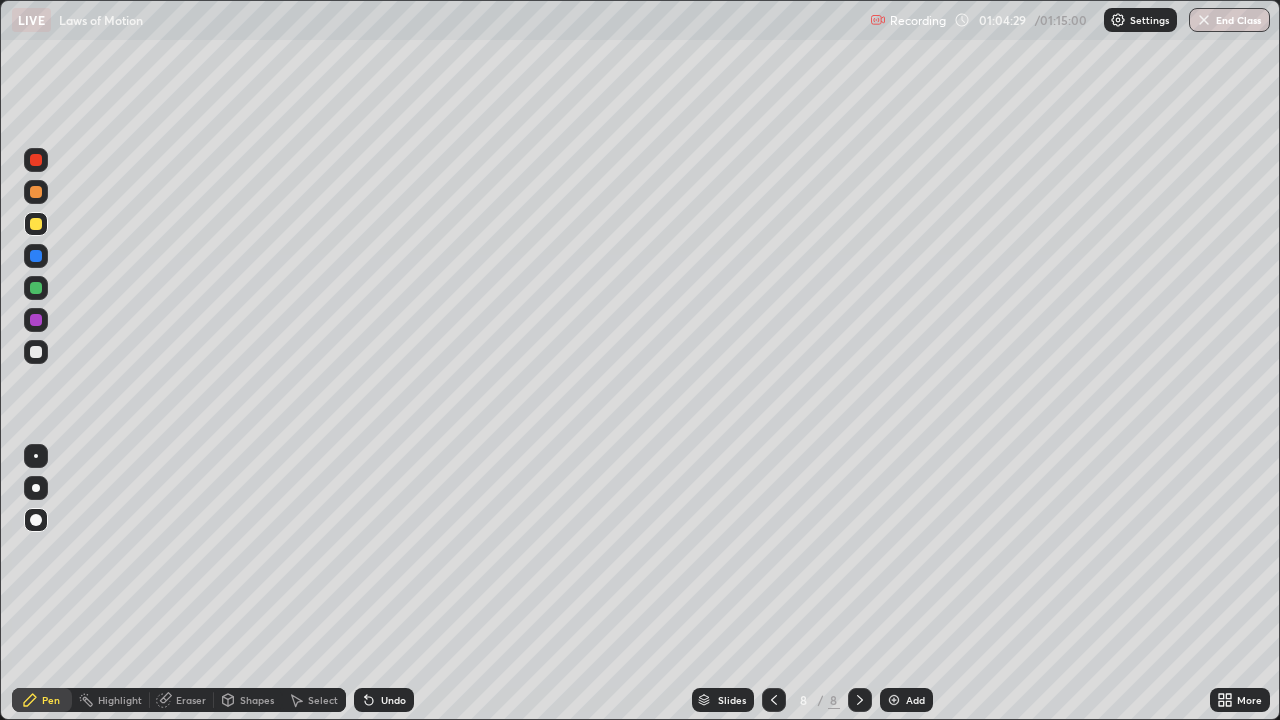 click at bounding box center [36, 256] 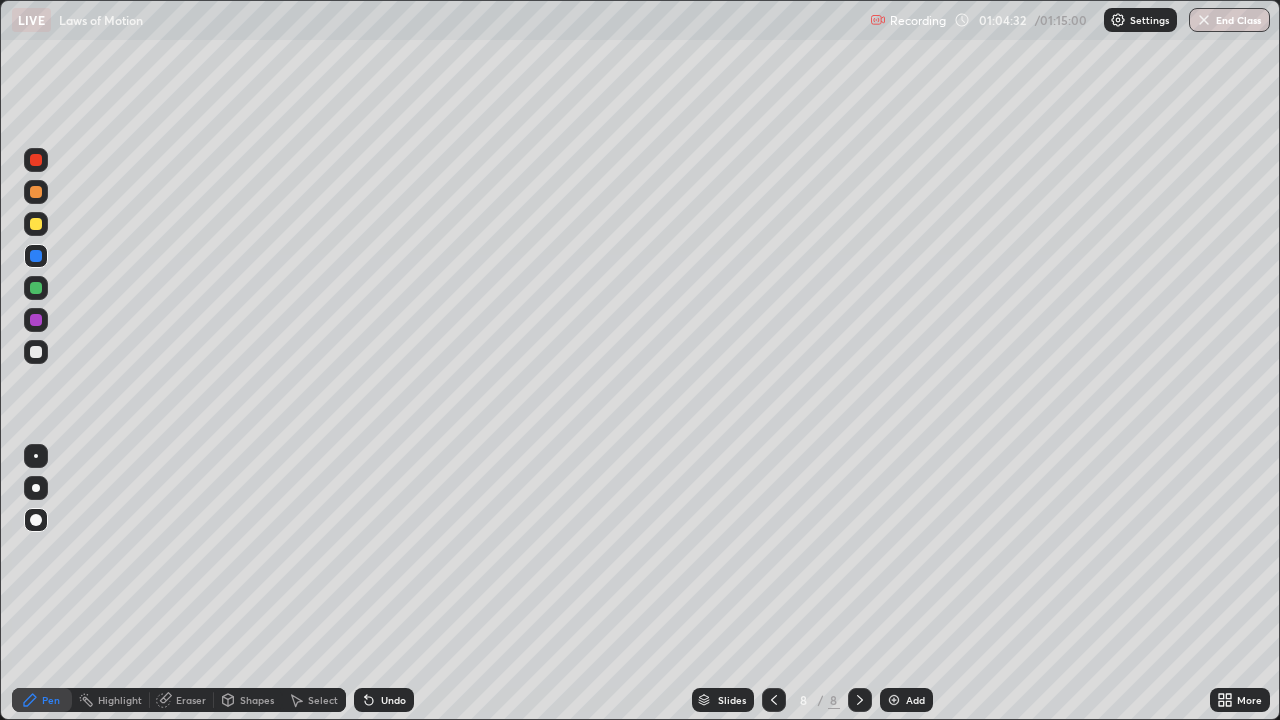 click at bounding box center (36, 320) 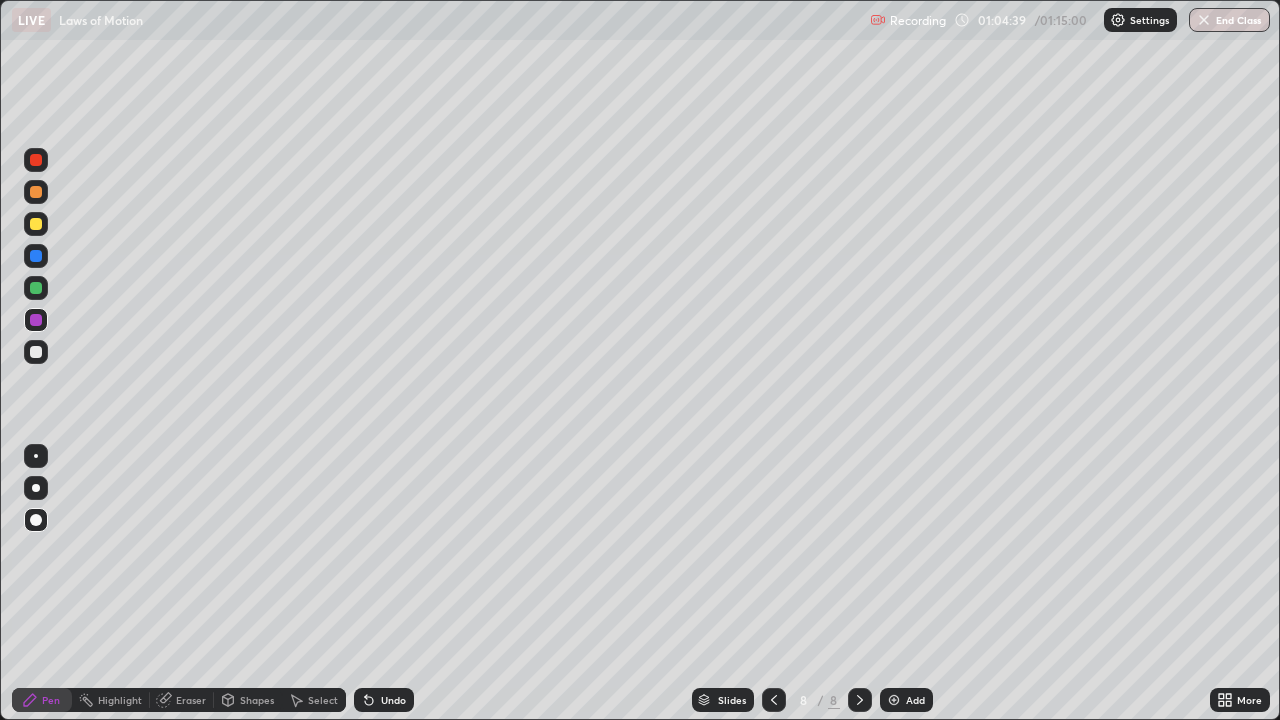 click at bounding box center (36, 224) 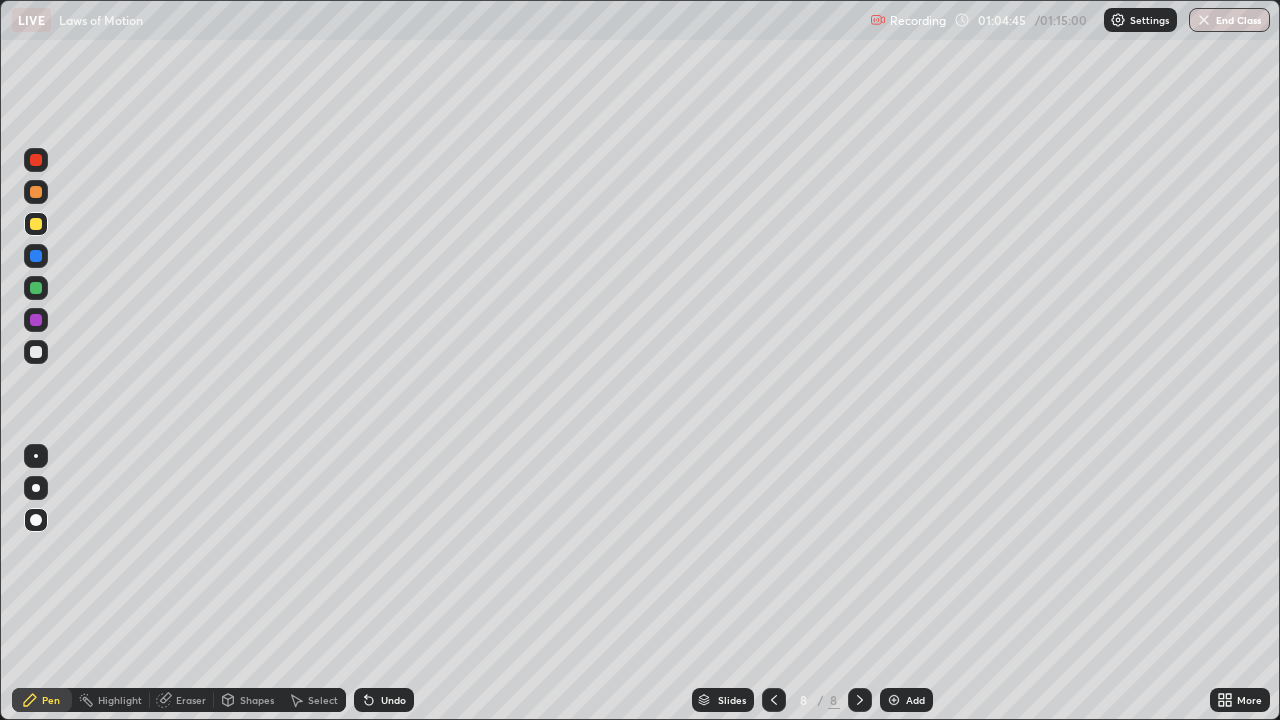 click at bounding box center [36, 288] 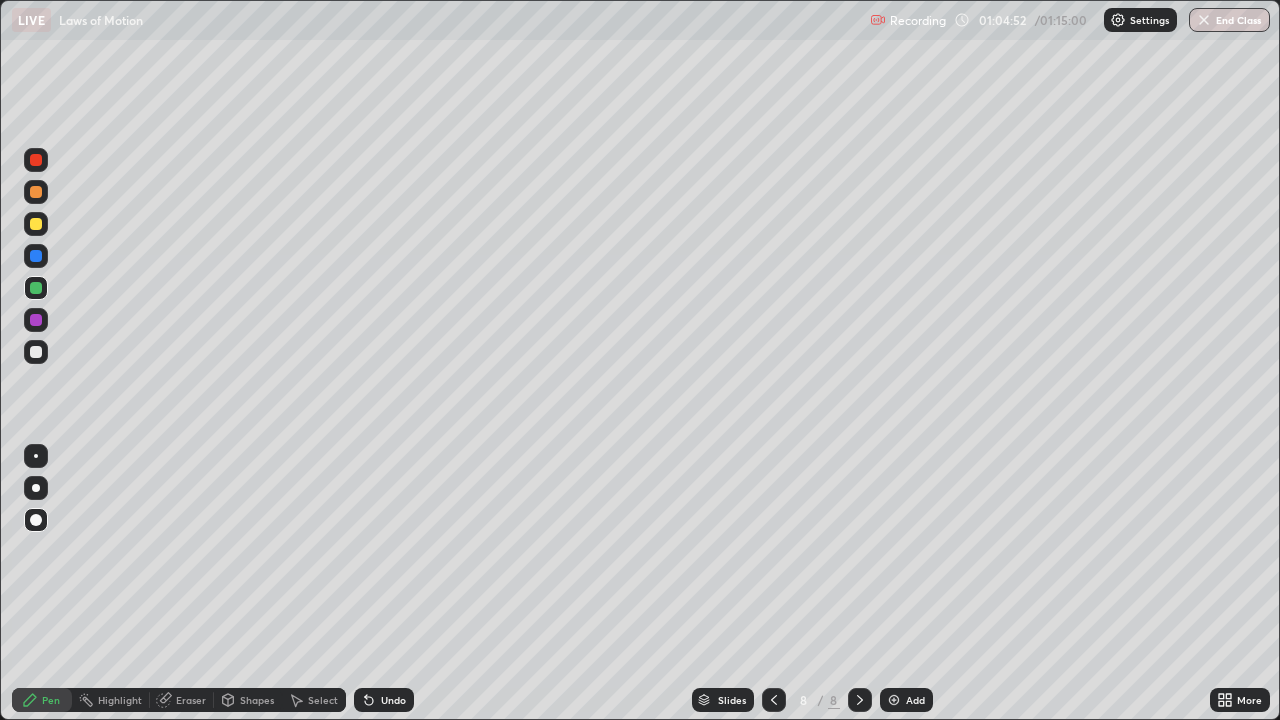 click on "Undo" at bounding box center [384, 700] 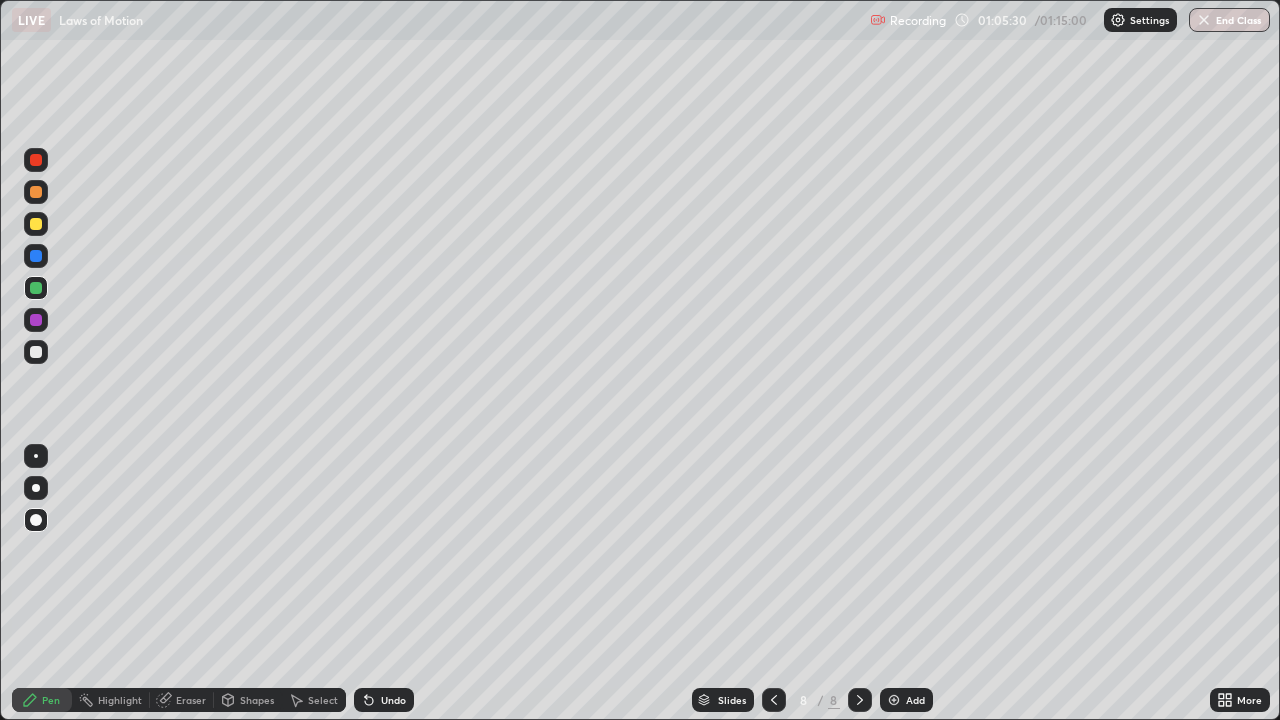 click on "Eraser" at bounding box center [191, 700] 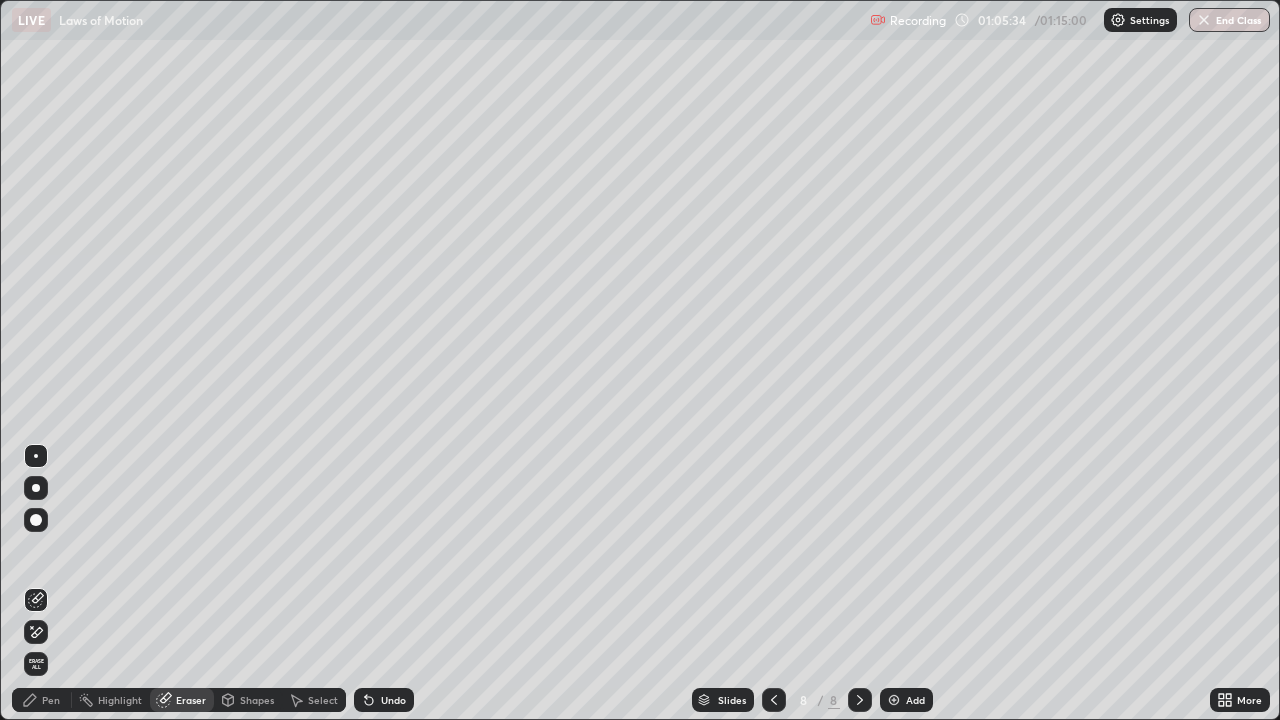 click on "Pen" at bounding box center (42, 700) 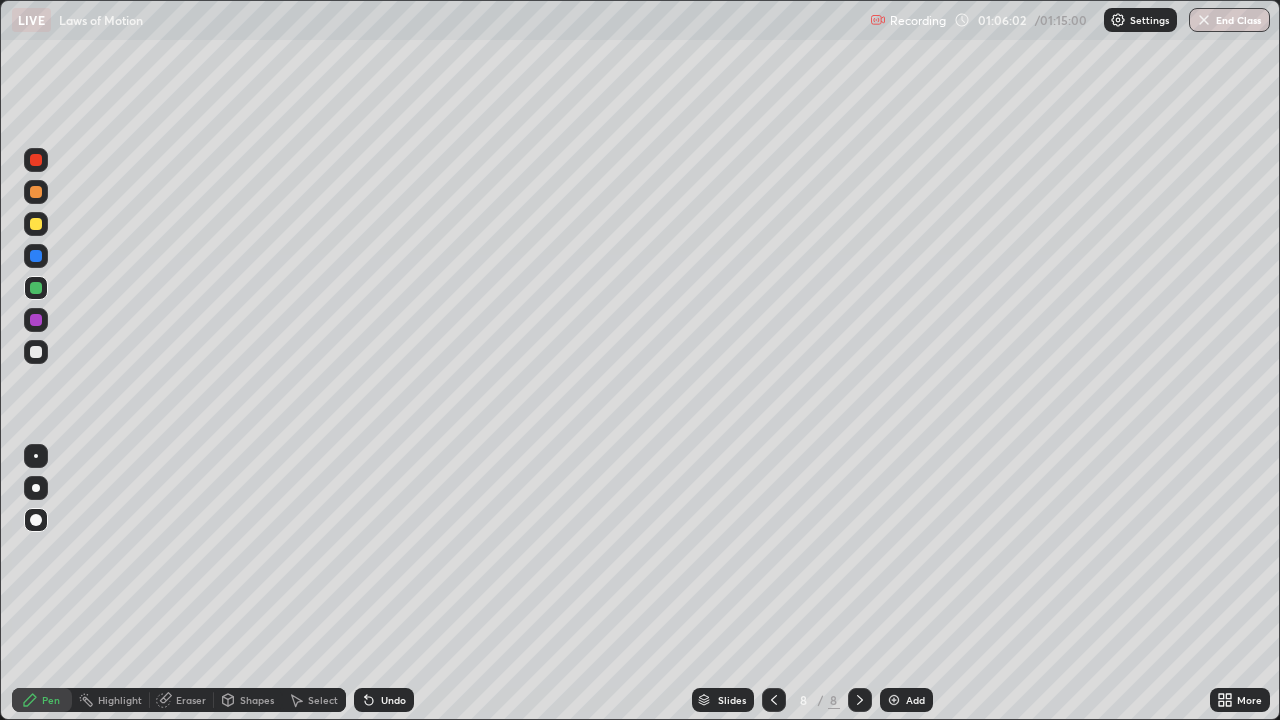 click at bounding box center (36, 352) 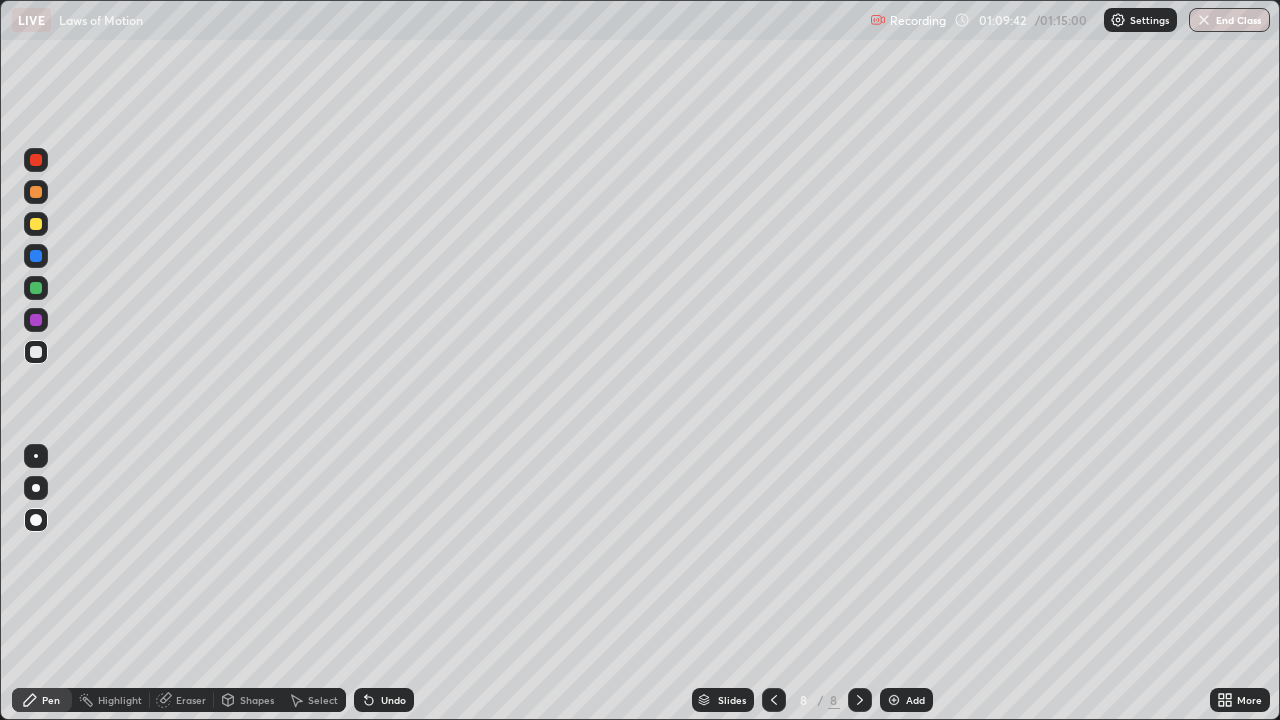click on "Undo" at bounding box center (384, 700) 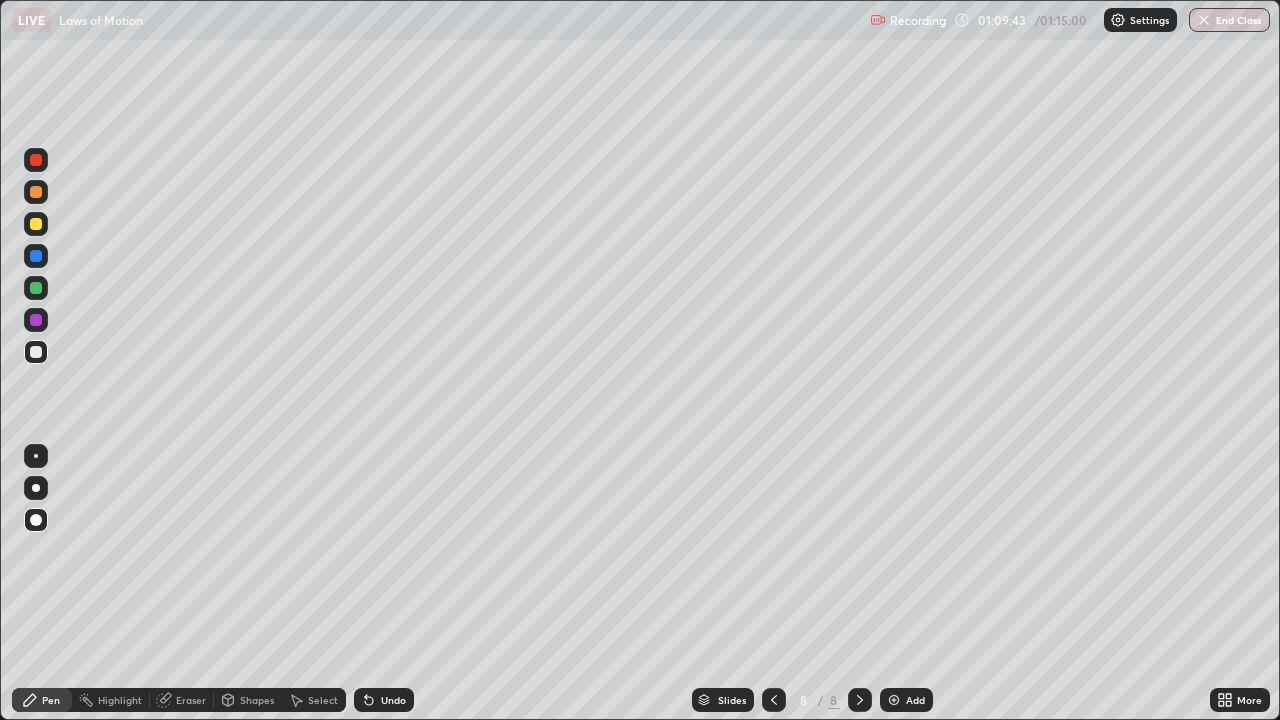 click on "Undo" at bounding box center [393, 700] 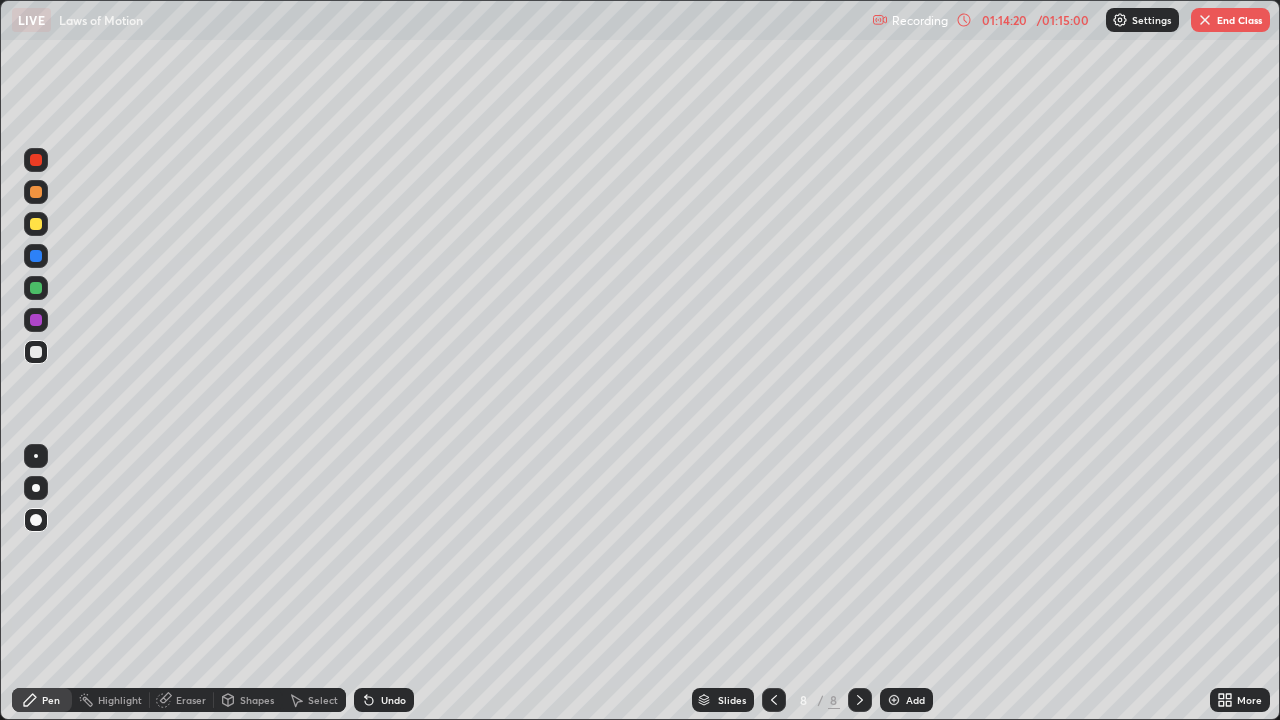 click on "End Class" at bounding box center [1230, 20] 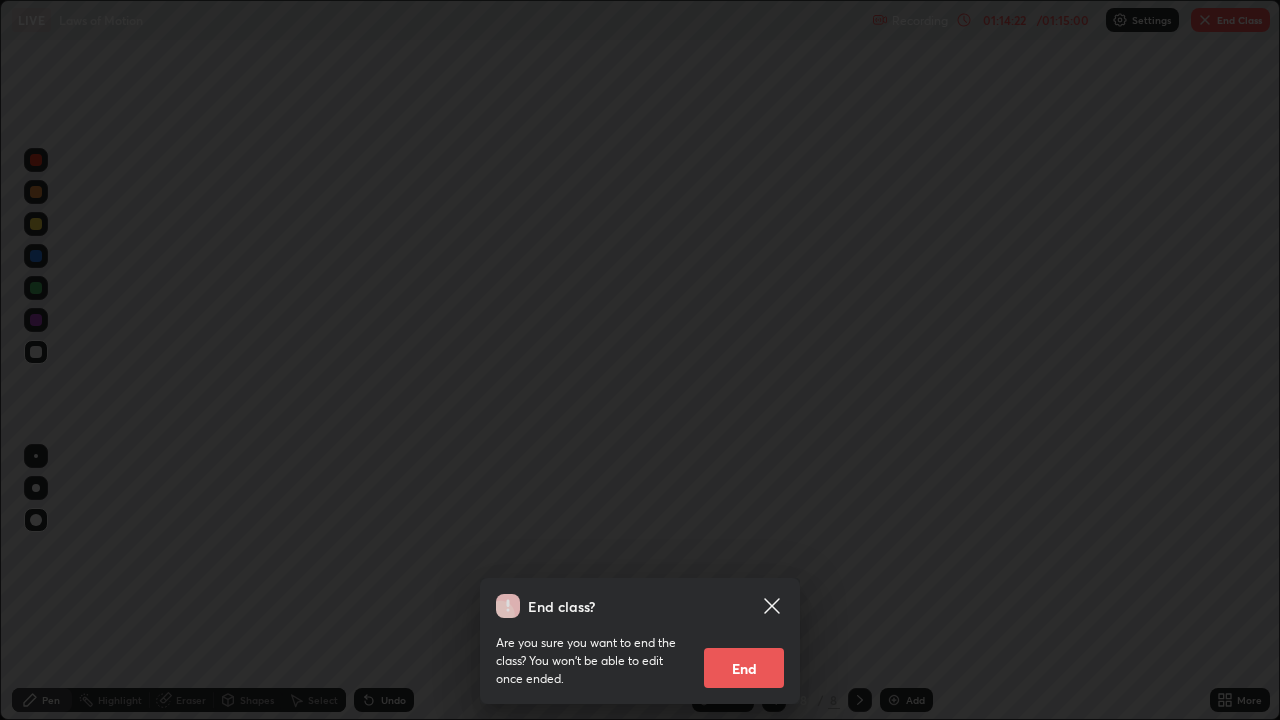 click on "End" at bounding box center [744, 668] 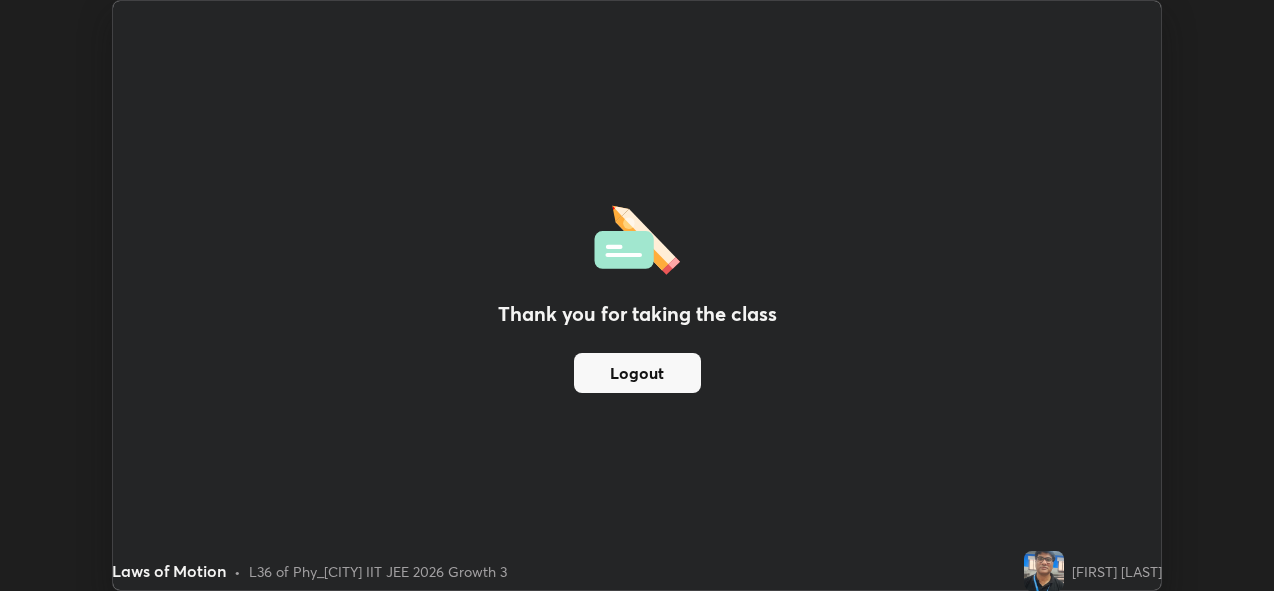 scroll, scrollTop: 591, scrollLeft: 1274, axis: both 